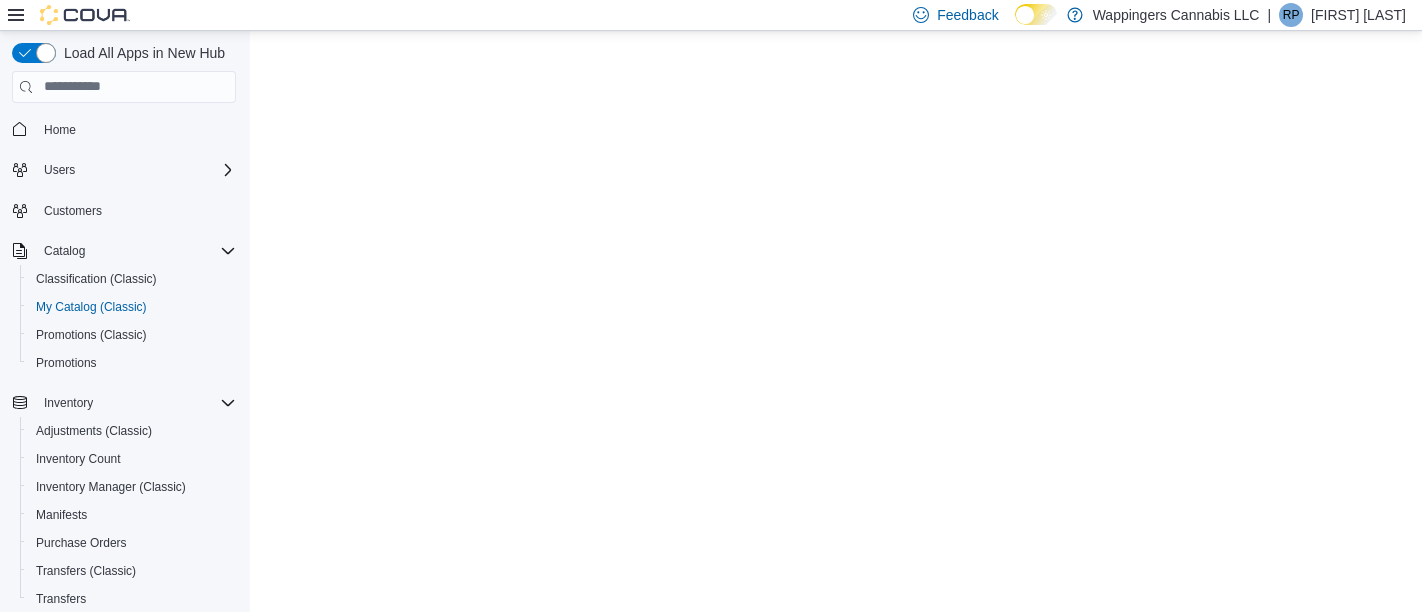 scroll, scrollTop: 0, scrollLeft: 0, axis: both 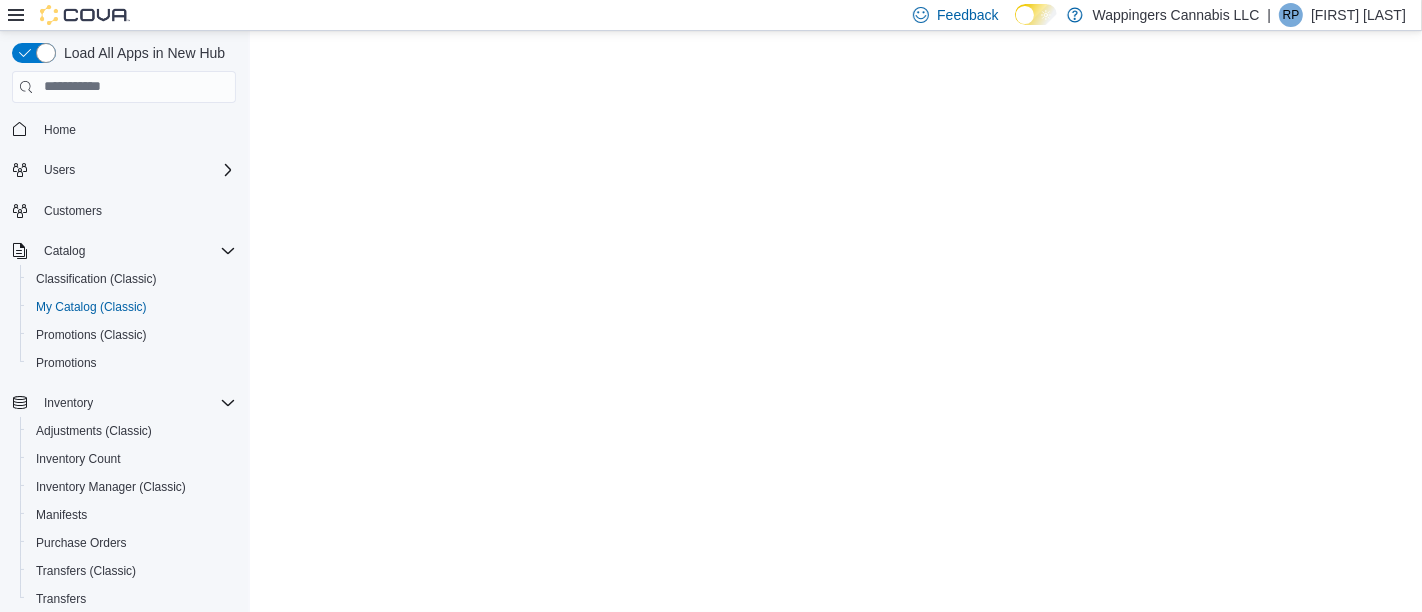 select on "**********" 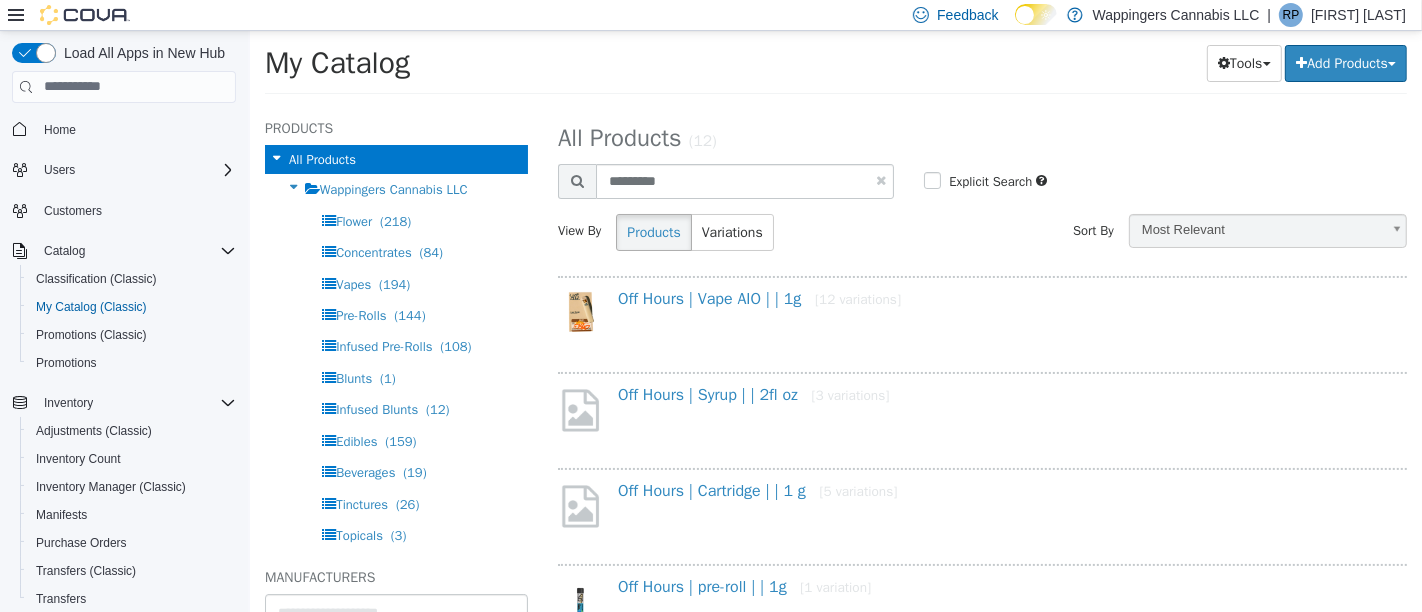 scroll, scrollTop: 0, scrollLeft: 0, axis: both 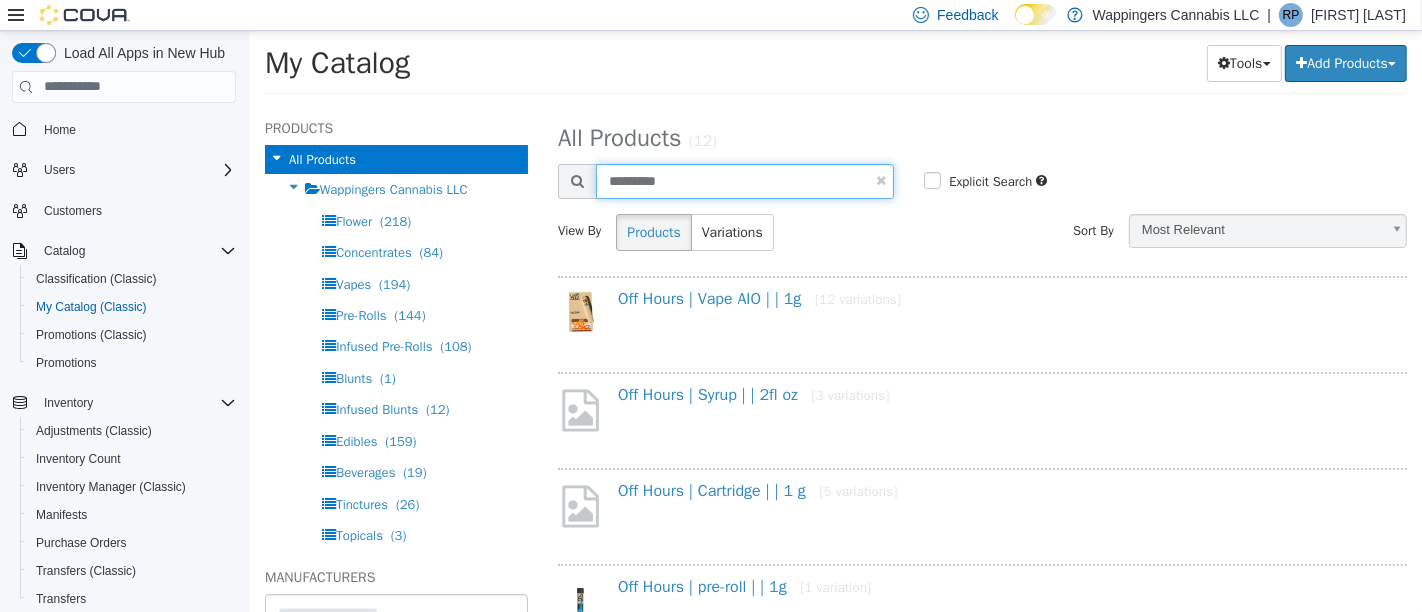 click on "*********" at bounding box center [744, 180] 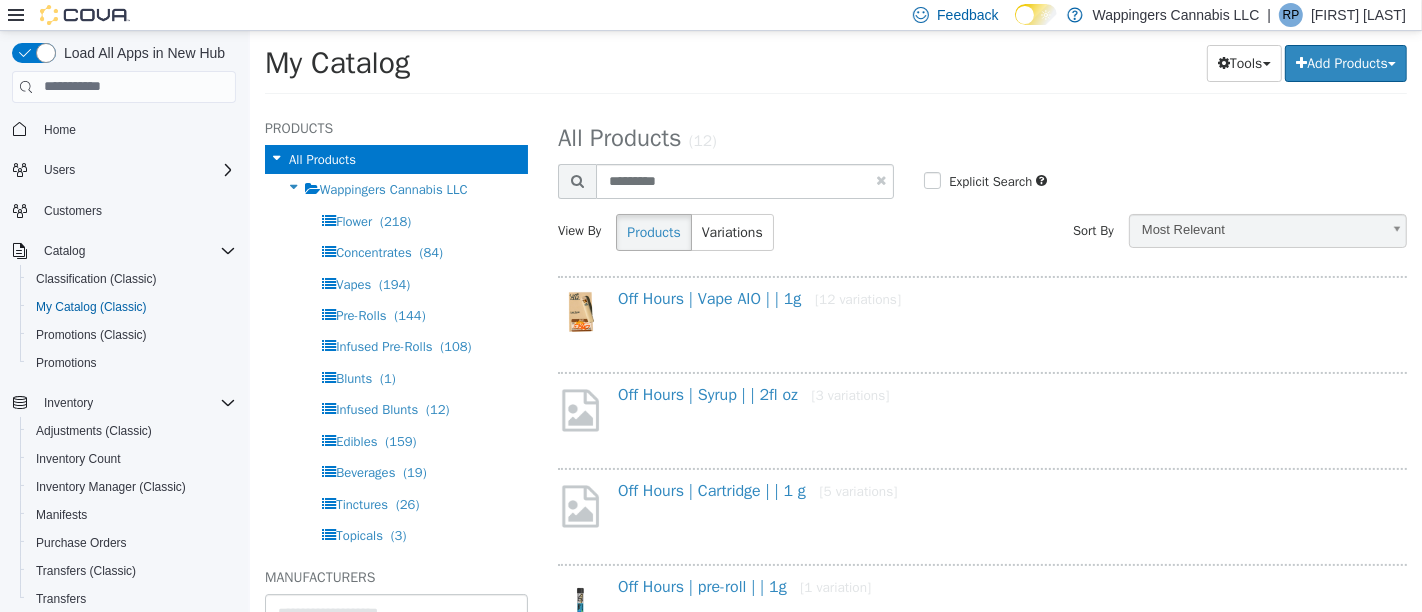 click at bounding box center (880, 179) 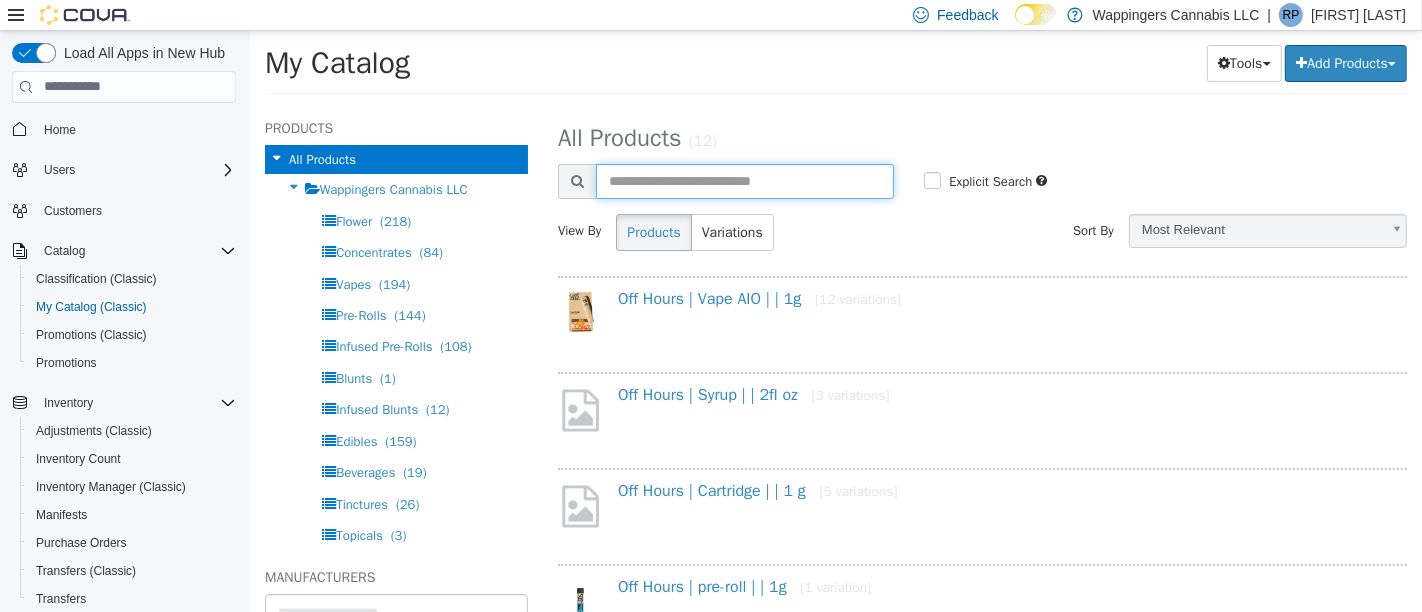 click at bounding box center [744, 180] 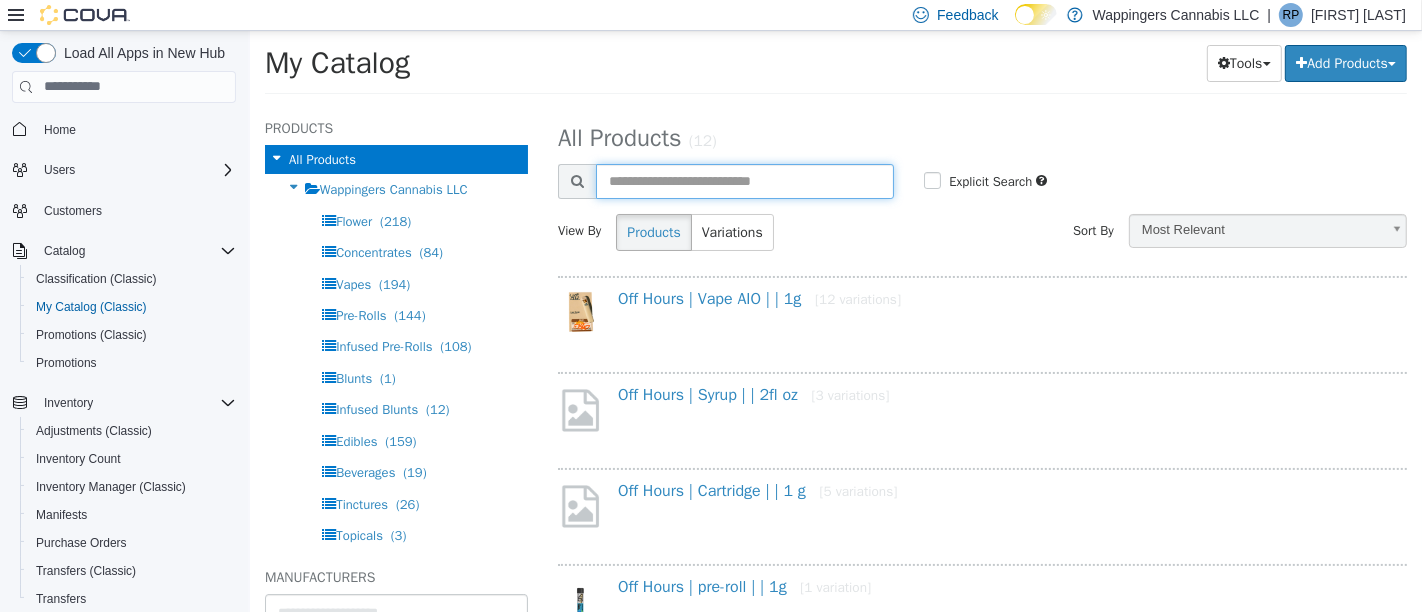 type on "*" 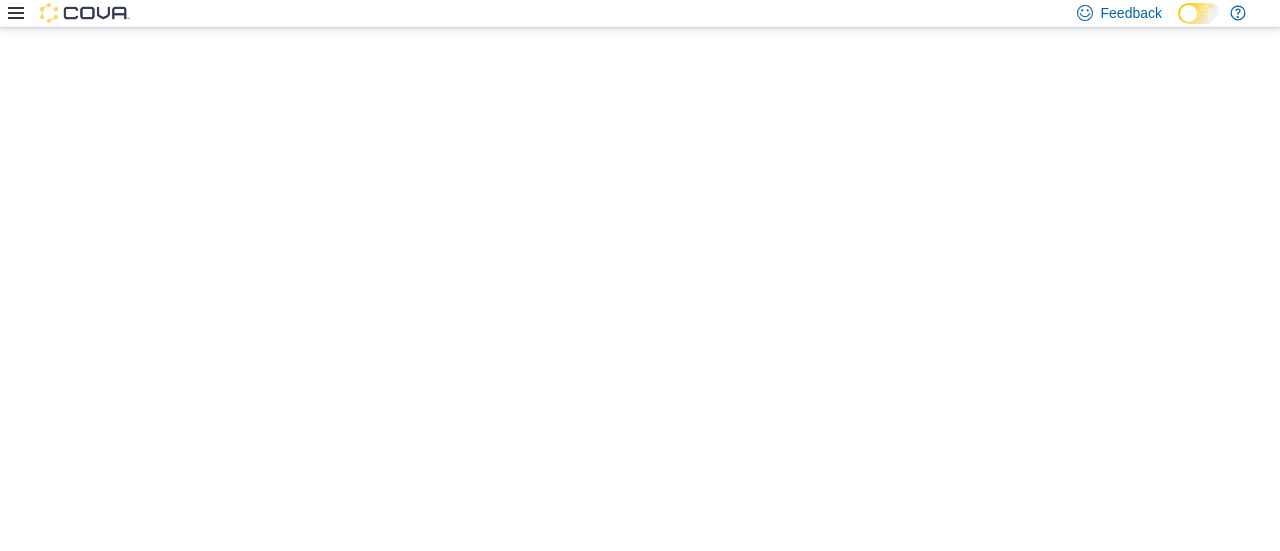 scroll, scrollTop: 0, scrollLeft: 0, axis: both 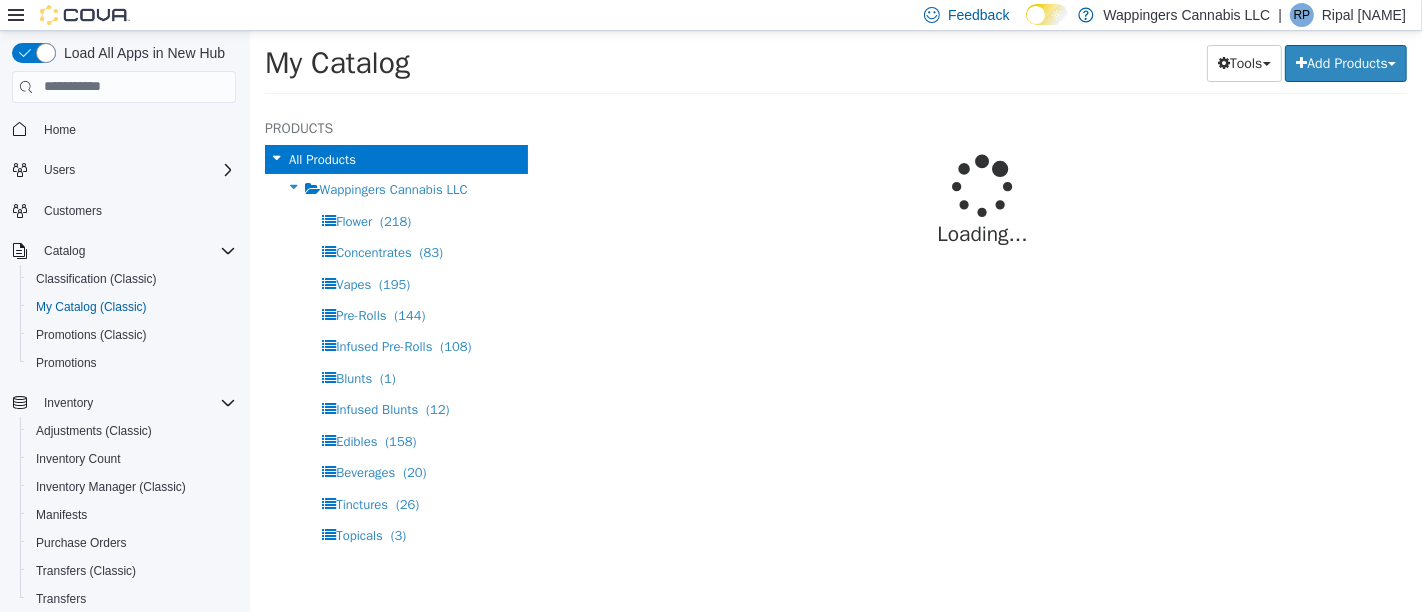 select on "**********" 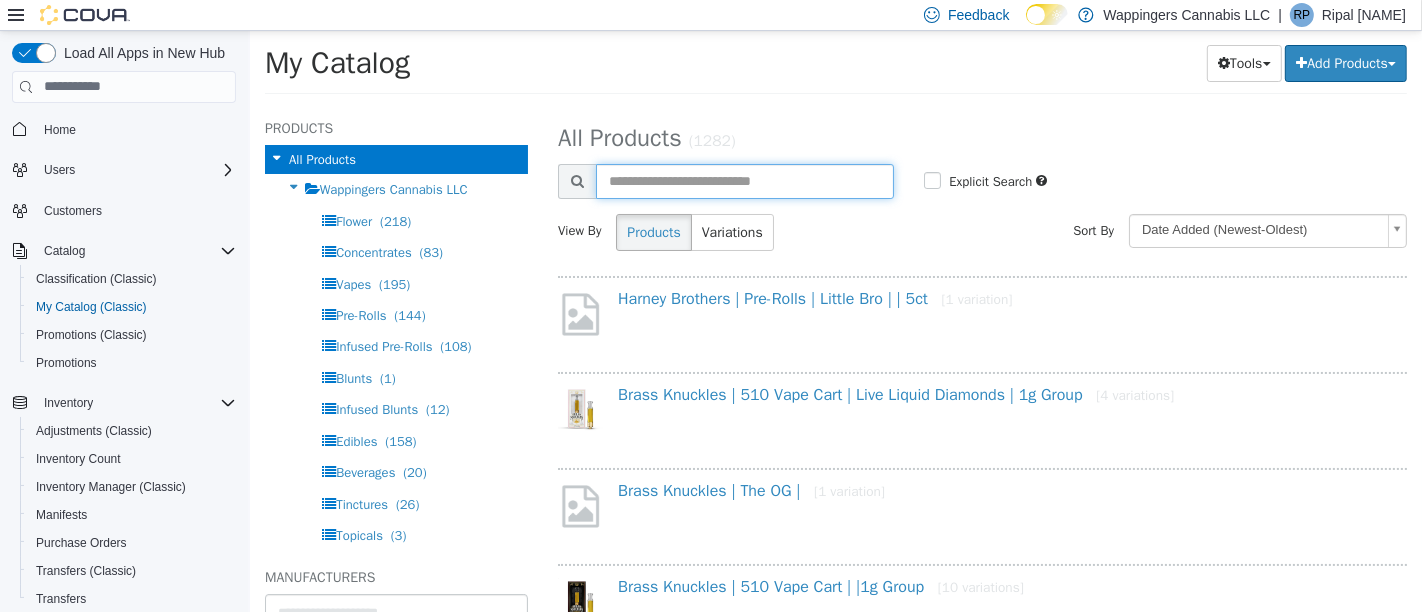 click at bounding box center (744, 180) 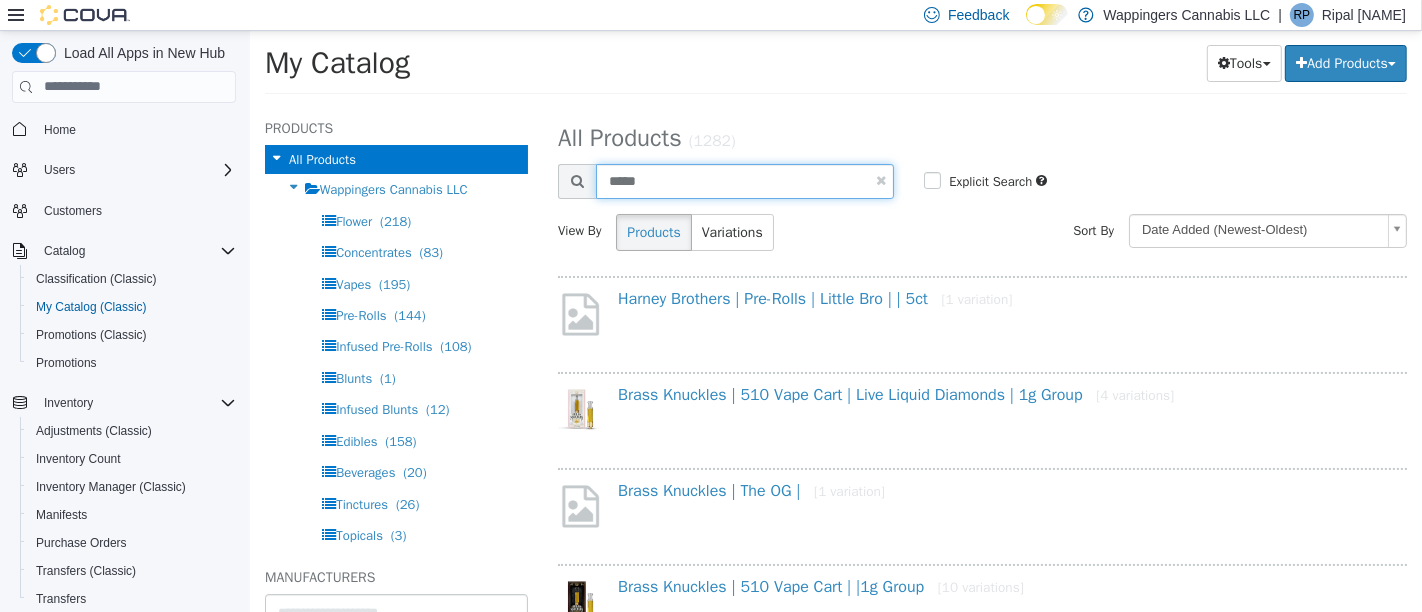 type on "*****" 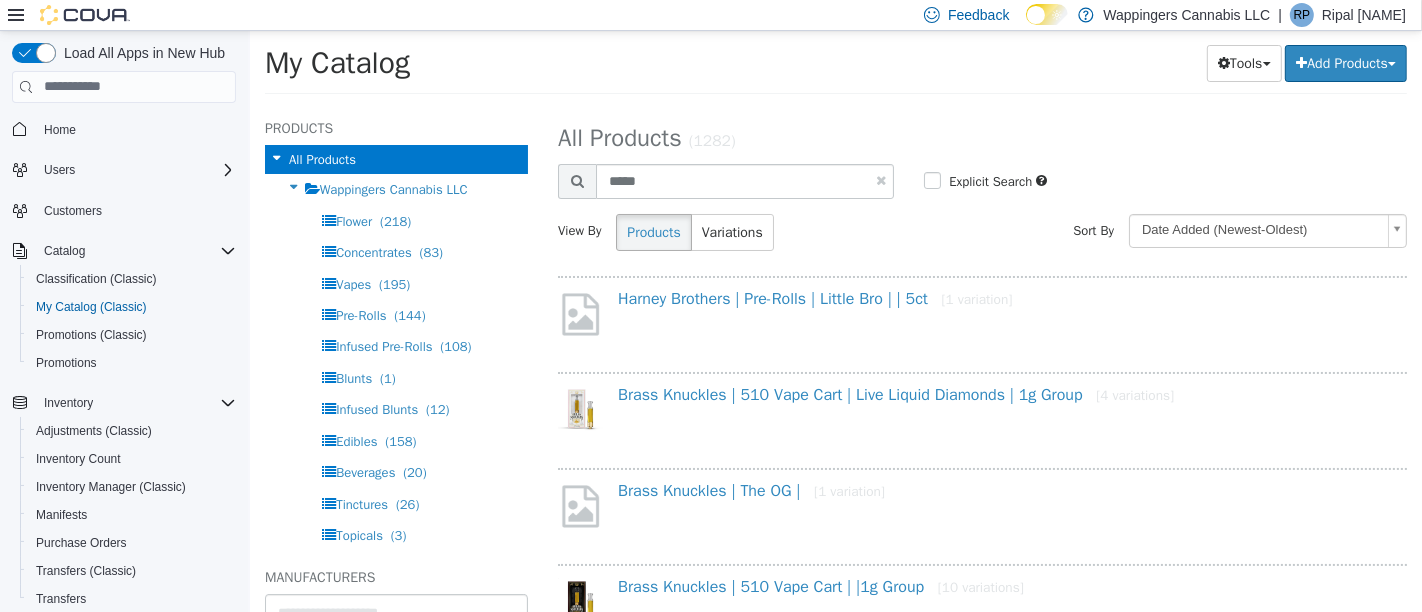 select on "**********" 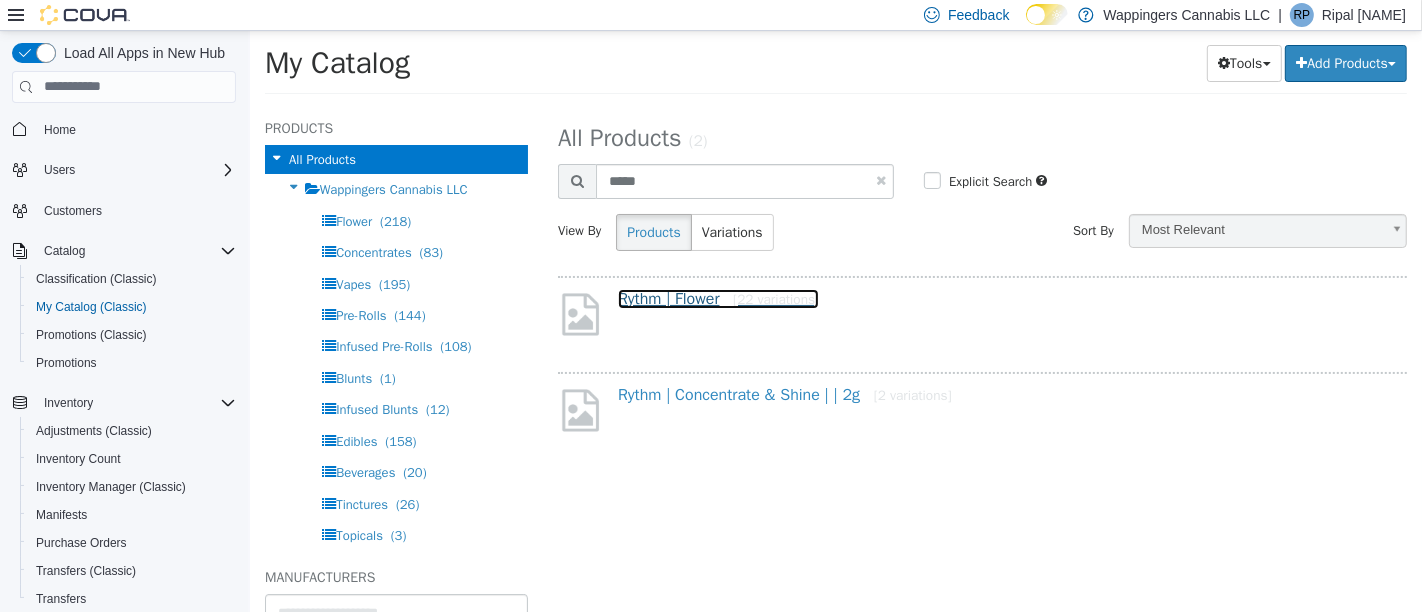 click on "Rythm | Flower
[22 variations]" at bounding box center [717, 298] 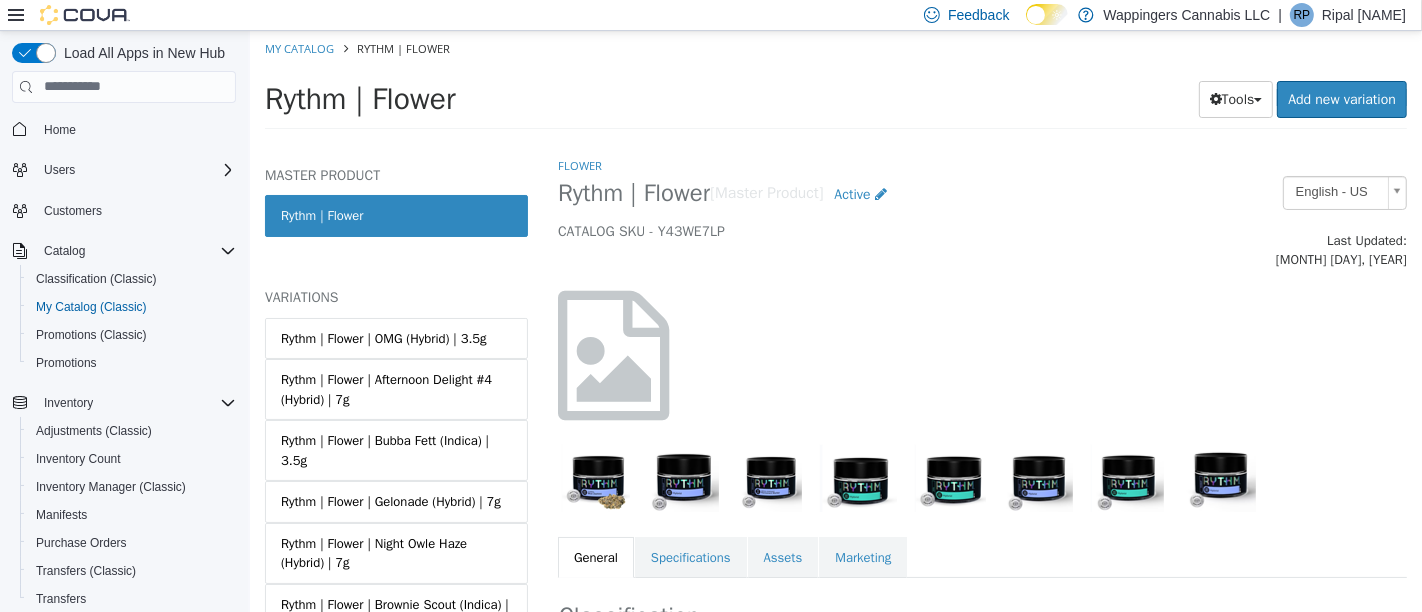 click on "Rythm | Flower | OMG (Hybrid) | 3.5g" at bounding box center (383, 338) 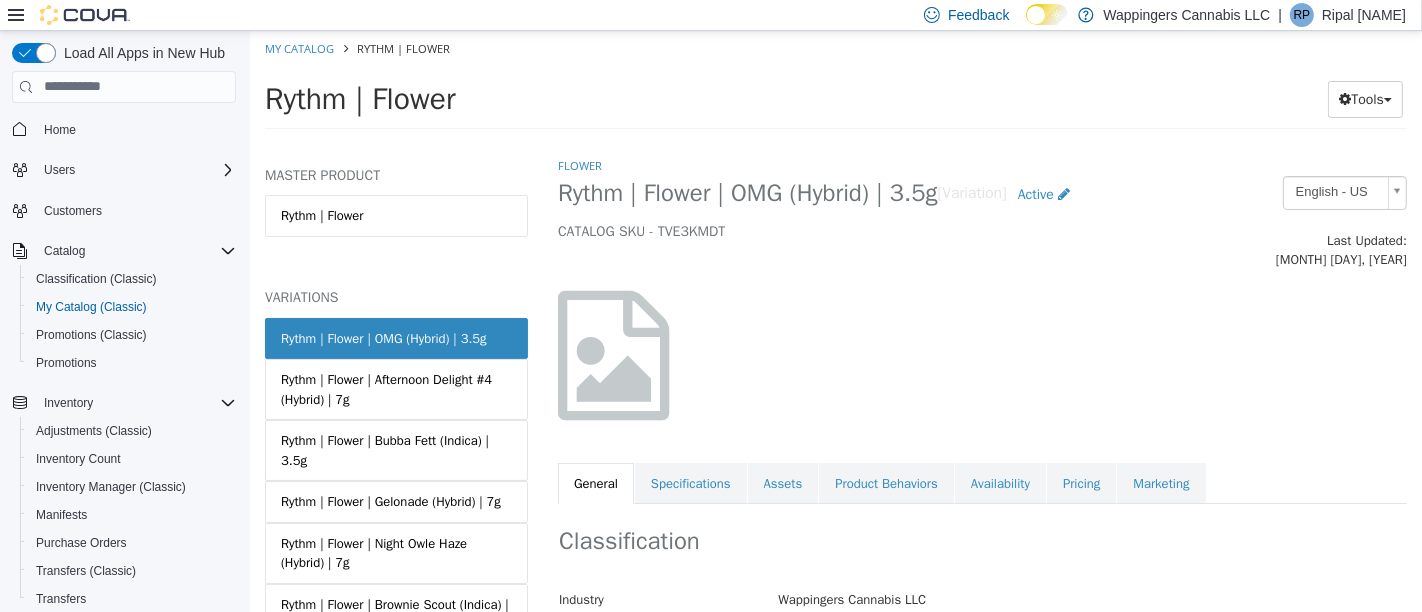 click on "Pricing" at bounding box center [1080, 483] 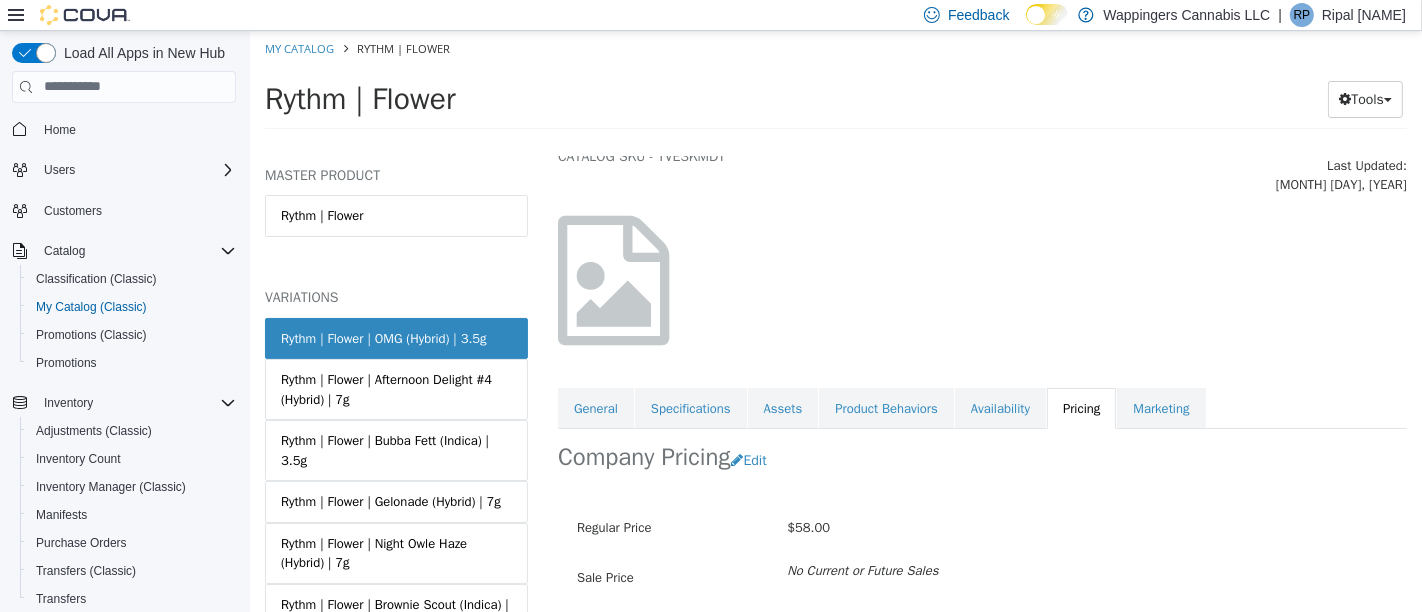 scroll, scrollTop: 134, scrollLeft: 0, axis: vertical 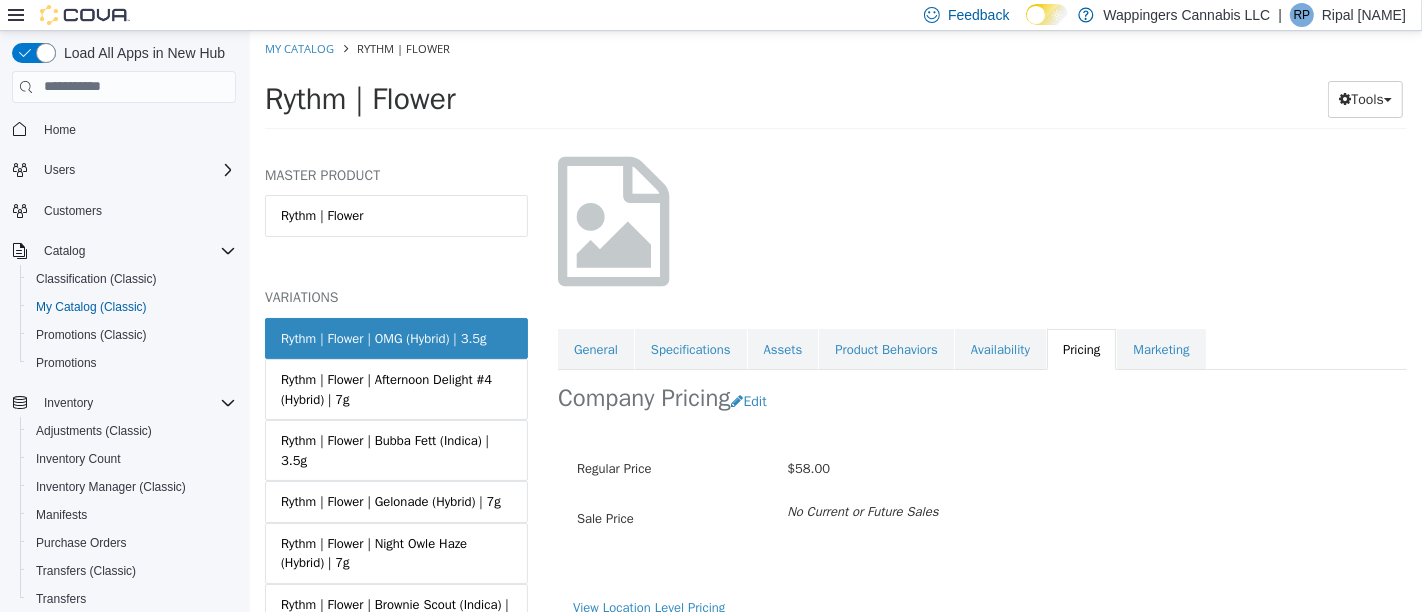 click on "Rythm | Flower | Afternoon Delight #4 (Hybrid) | 7g" at bounding box center [395, 388] 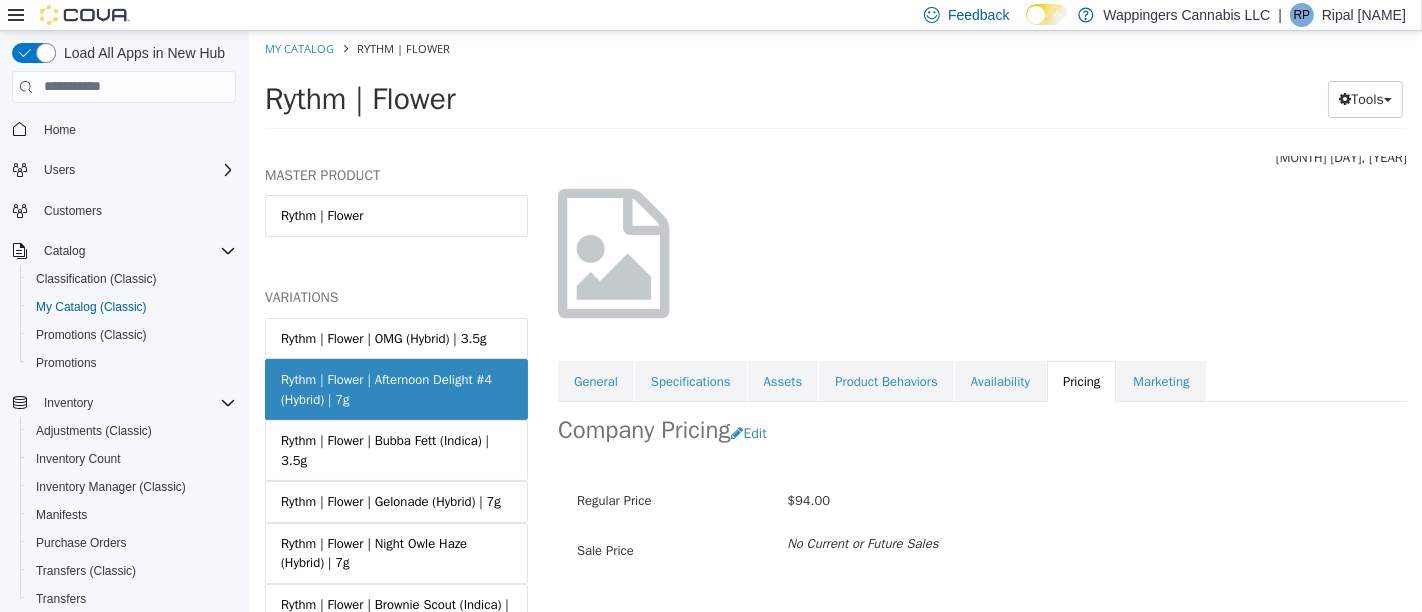 scroll, scrollTop: 134, scrollLeft: 0, axis: vertical 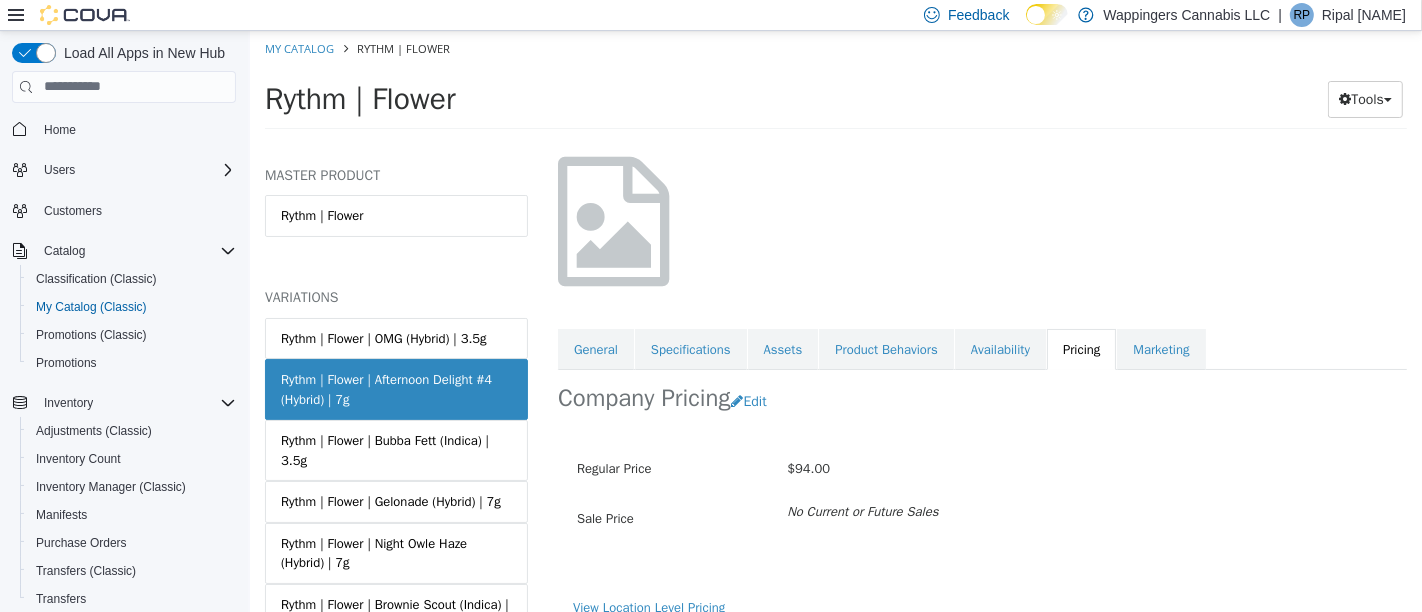 click on "Rythm | Flower | Bubba Fett (Indica) | 3.5g" at bounding box center (395, 449) 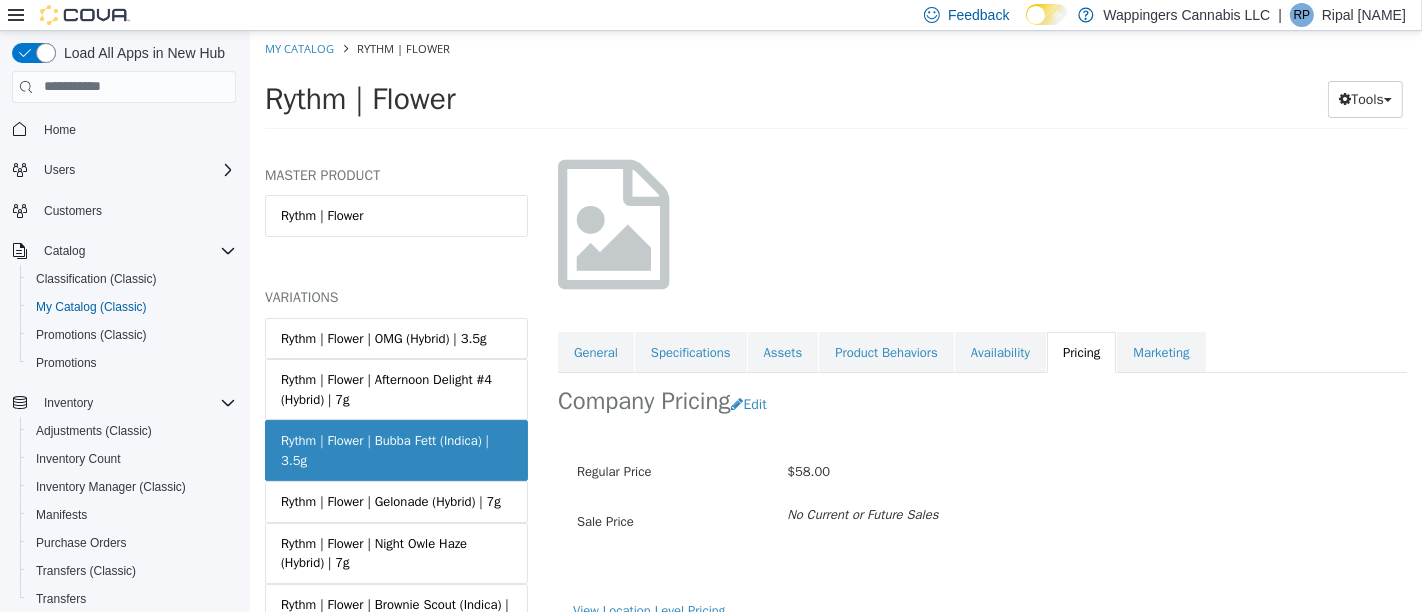 scroll, scrollTop: 134, scrollLeft: 0, axis: vertical 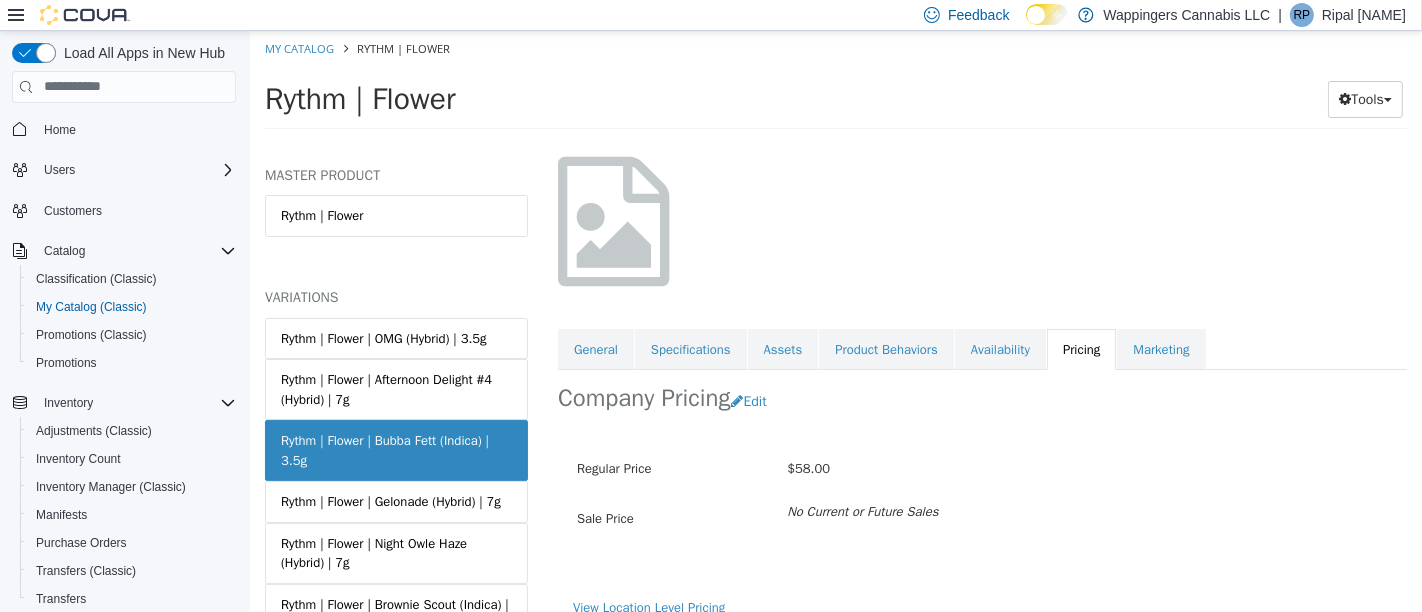 click on "Rythm | Flower | Gelonade (Hybrid)  | 7g" at bounding box center (390, 501) 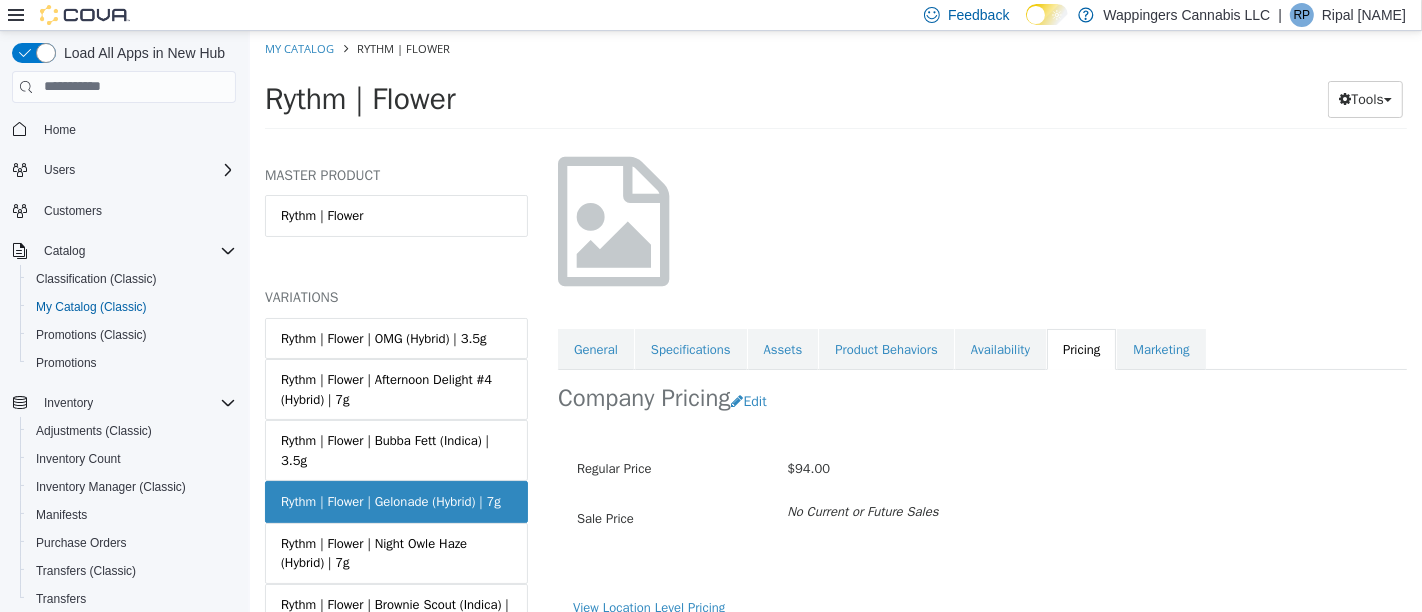 scroll, scrollTop: 131, scrollLeft: 0, axis: vertical 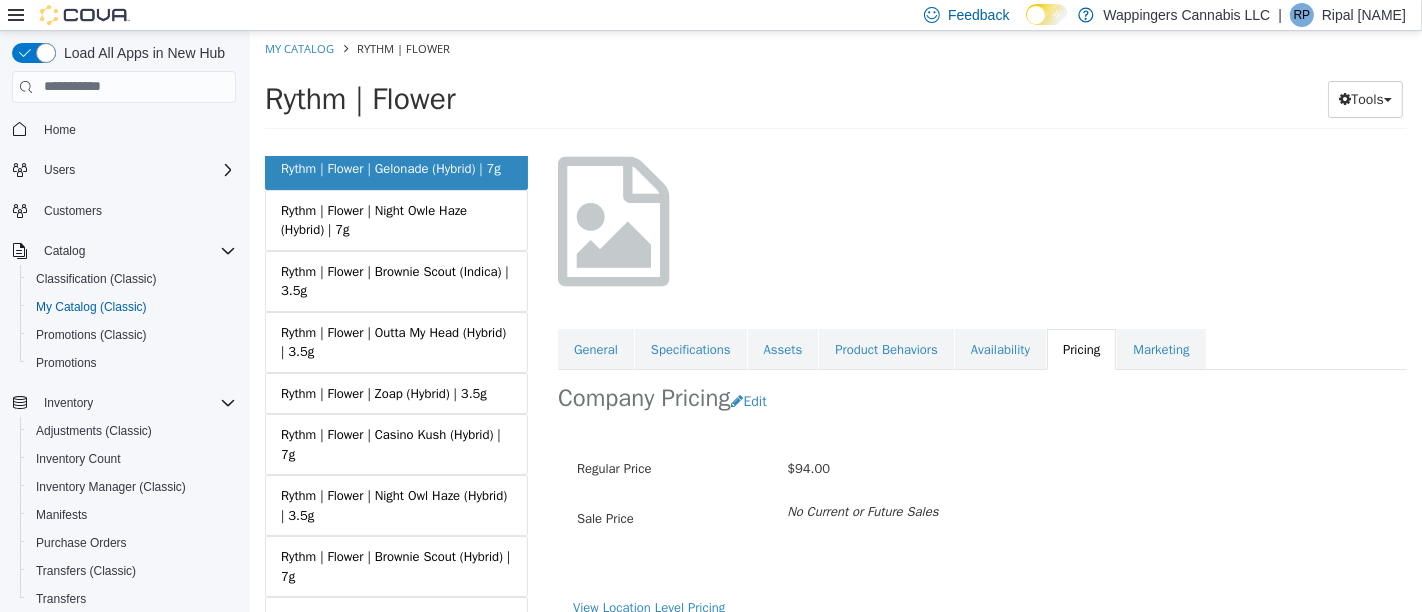 click on "Rythm | Flower | Night Owle Haze (Hybrid) | 7g" at bounding box center (395, 219) 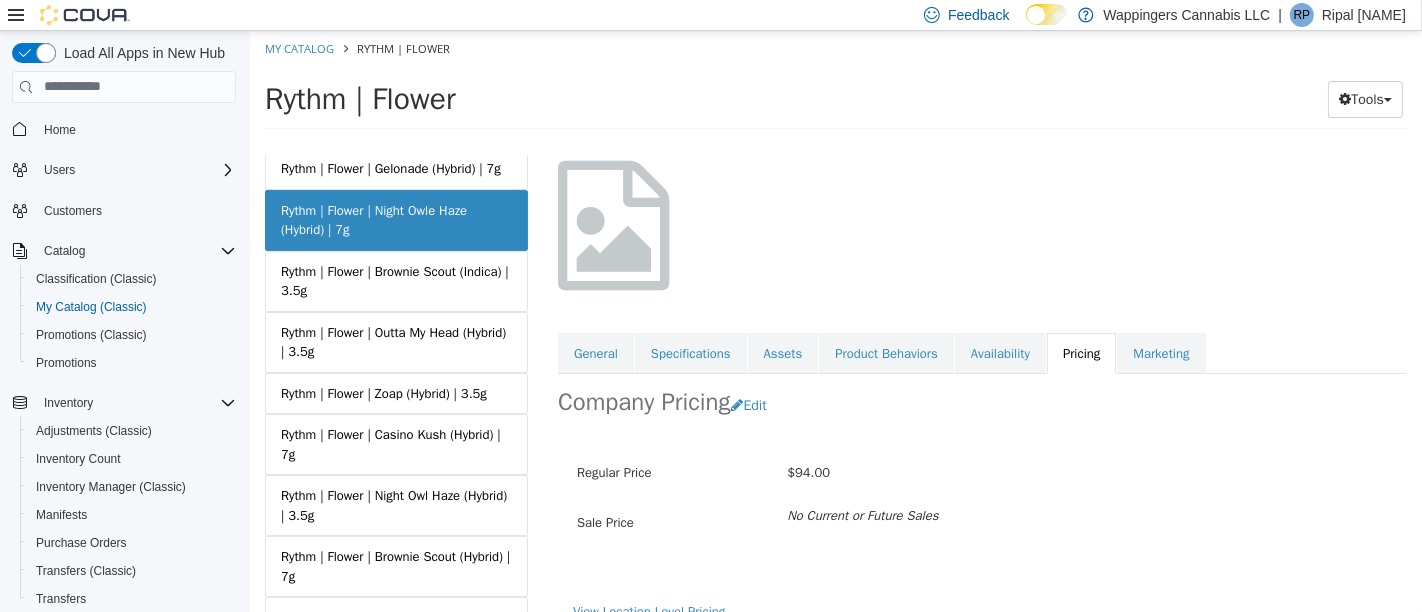 scroll, scrollTop: 134, scrollLeft: 0, axis: vertical 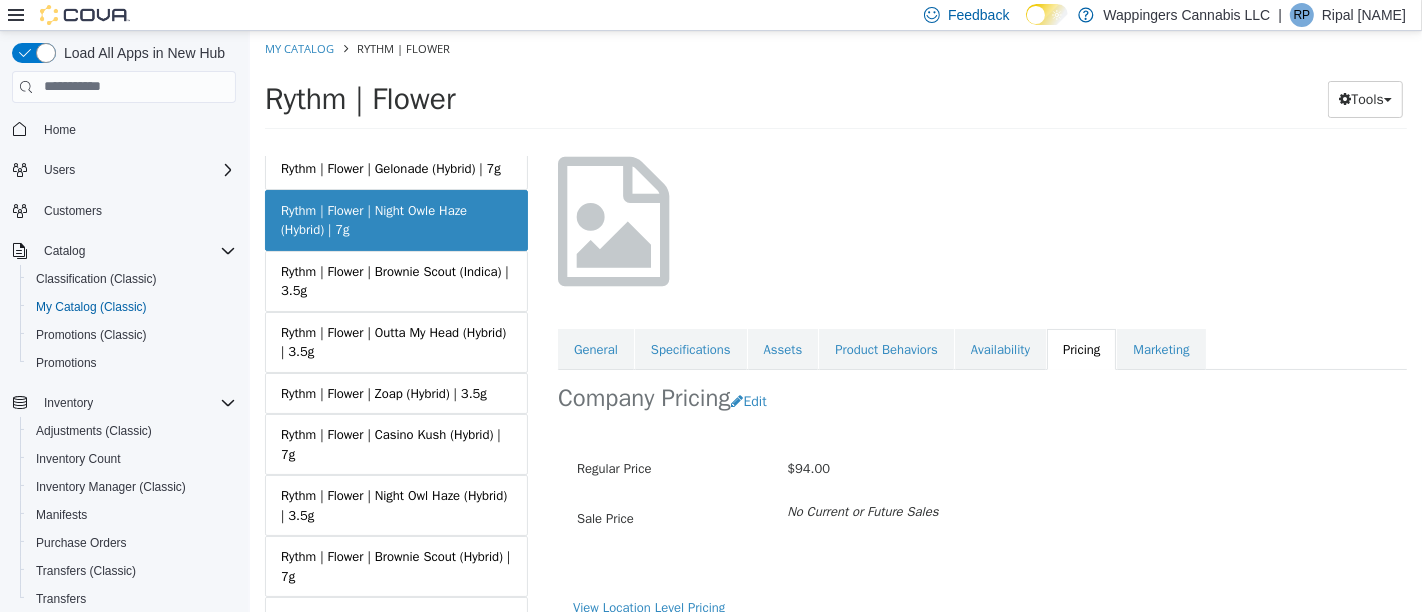 click on "Rythm | Flower | Brownie Scout (Indica) | 3.5g" at bounding box center [395, 280] 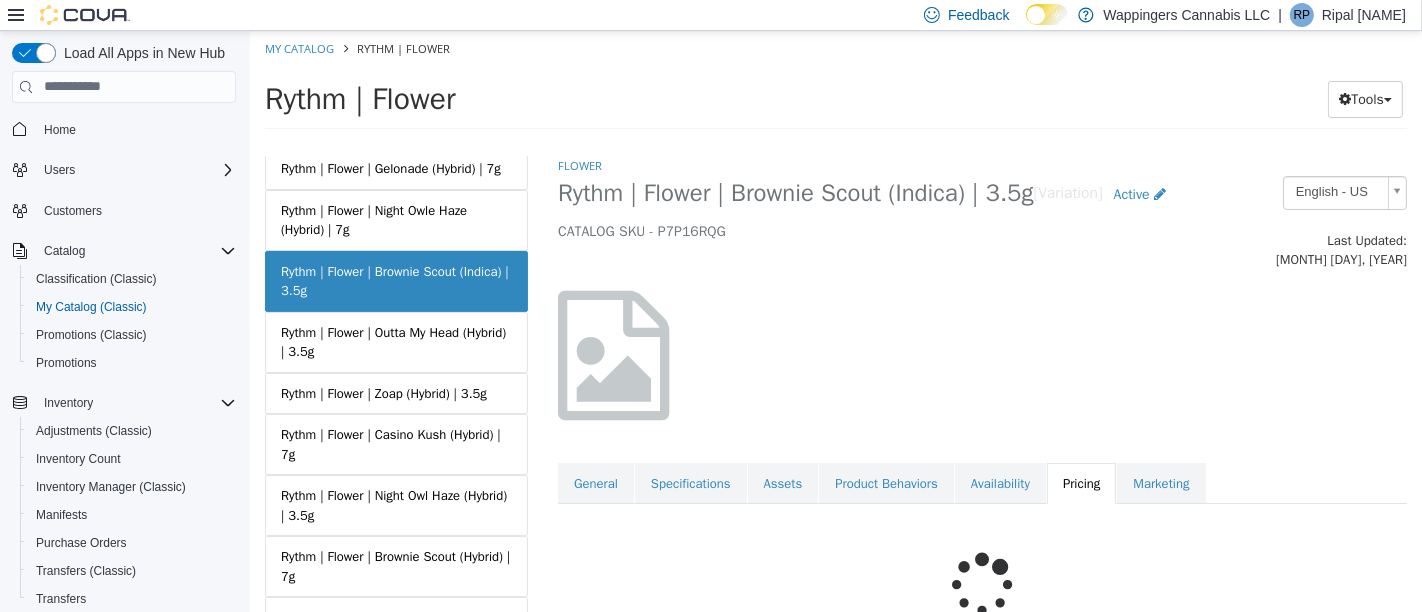 scroll, scrollTop: 134, scrollLeft: 0, axis: vertical 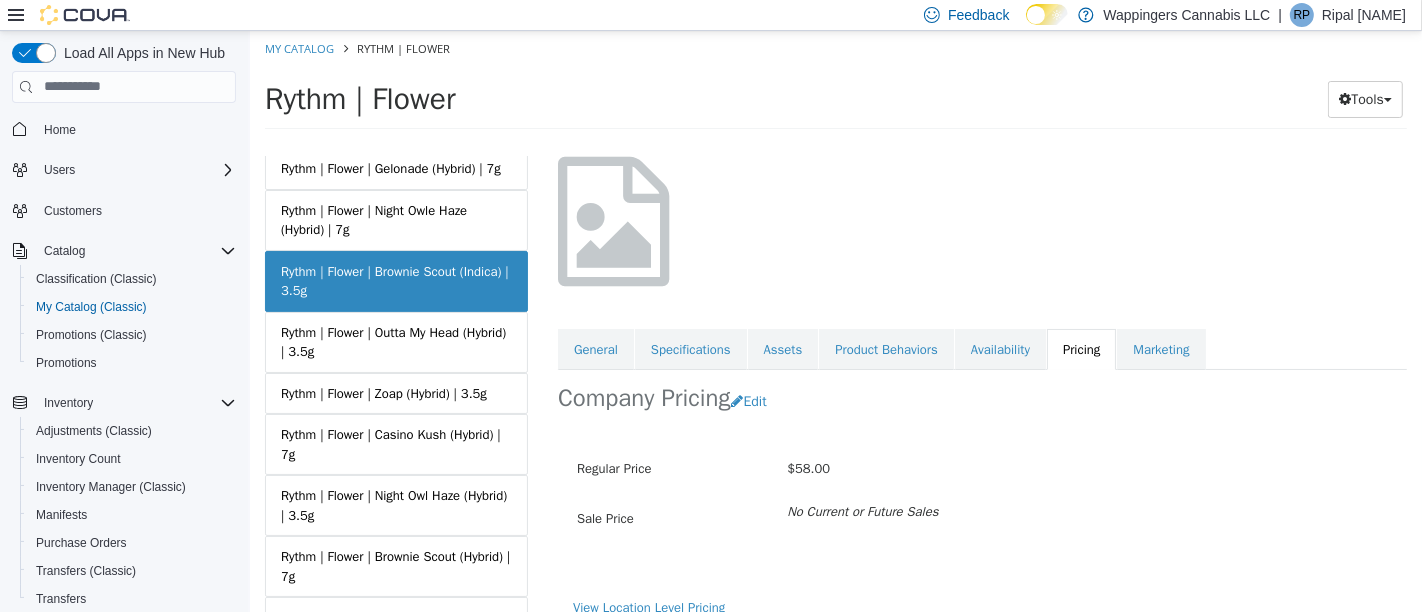 click on "Rythm | Flower | Outta My Head (Hybrid) | 3.5g" at bounding box center (395, 341) 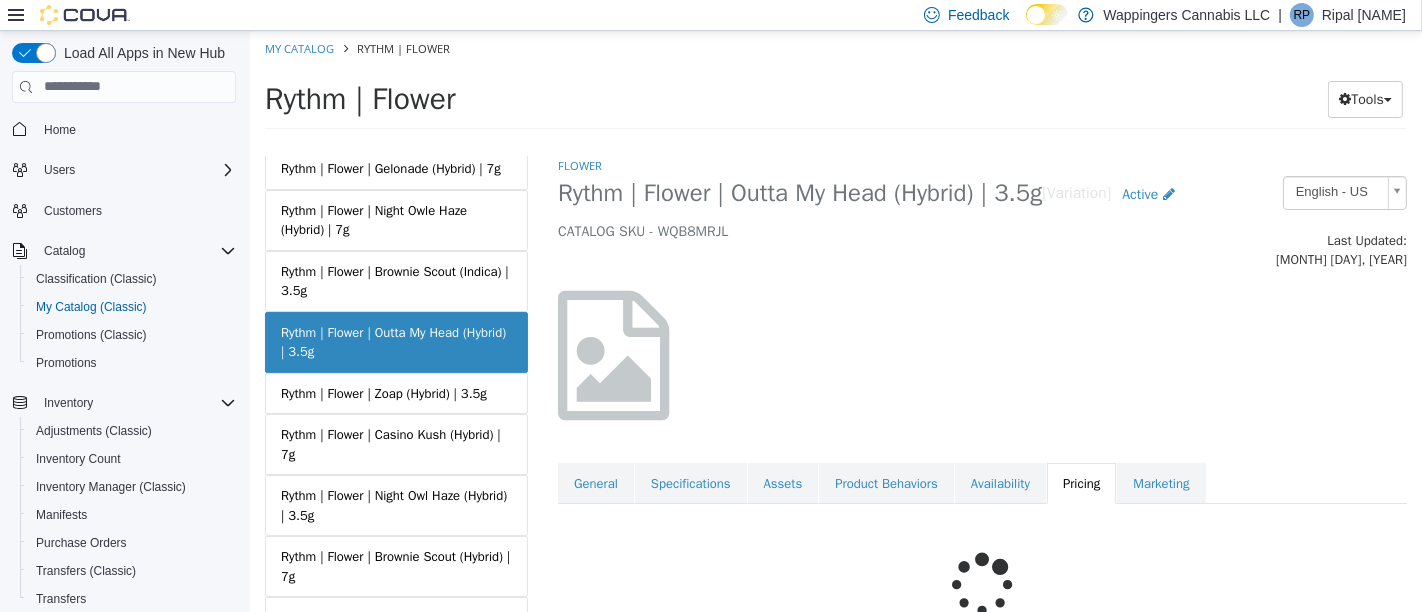 scroll, scrollTop: 134, scrollLeft: 0, axis: vertical 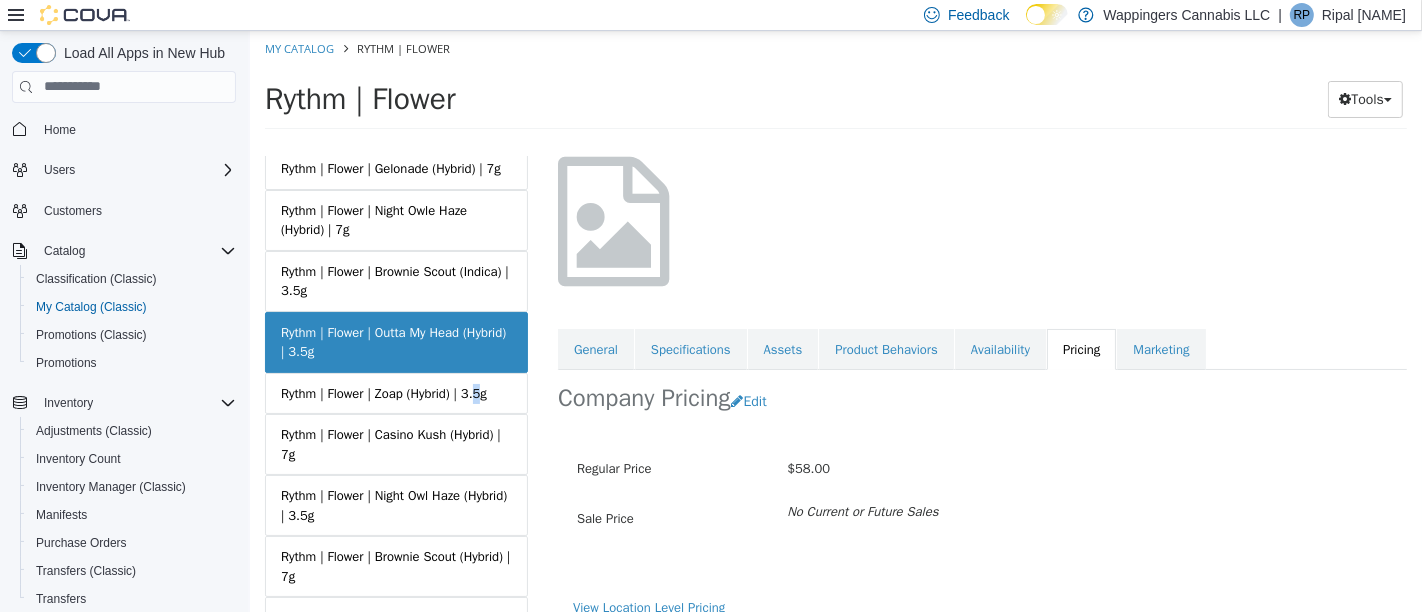drag, startPoint x: 470, startPoint y: 410, endPoint x: 496, endPoint y: 393, distance: 31.06445 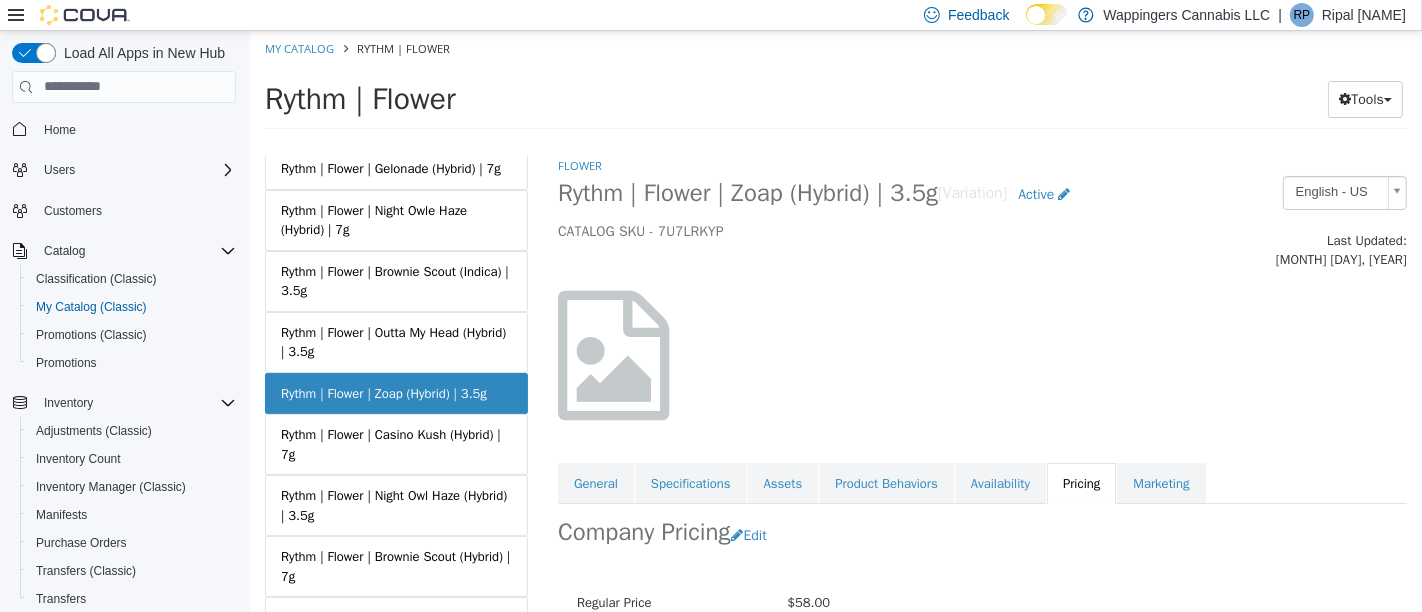 scroll, scrollTop: 134, scrollLeft: 0, axis: vertical 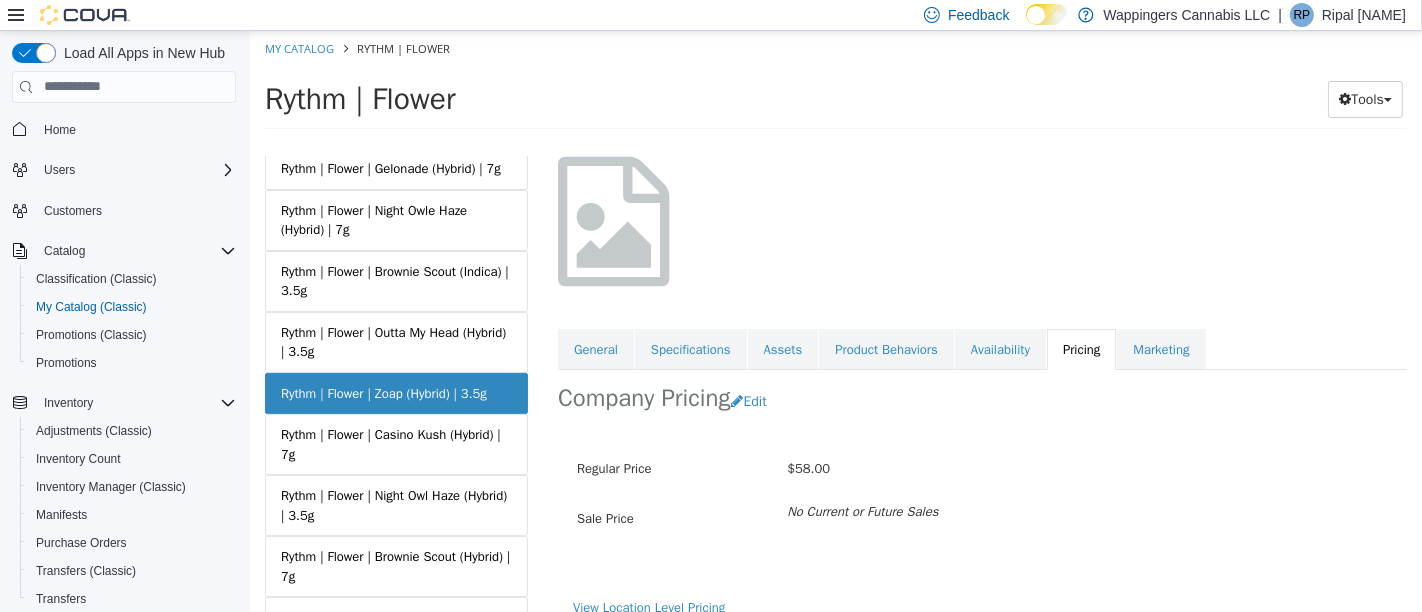 click on "Rythm | Flower | Casino Kush (Hybrid) | 7g" at bounding box center [395, 443] 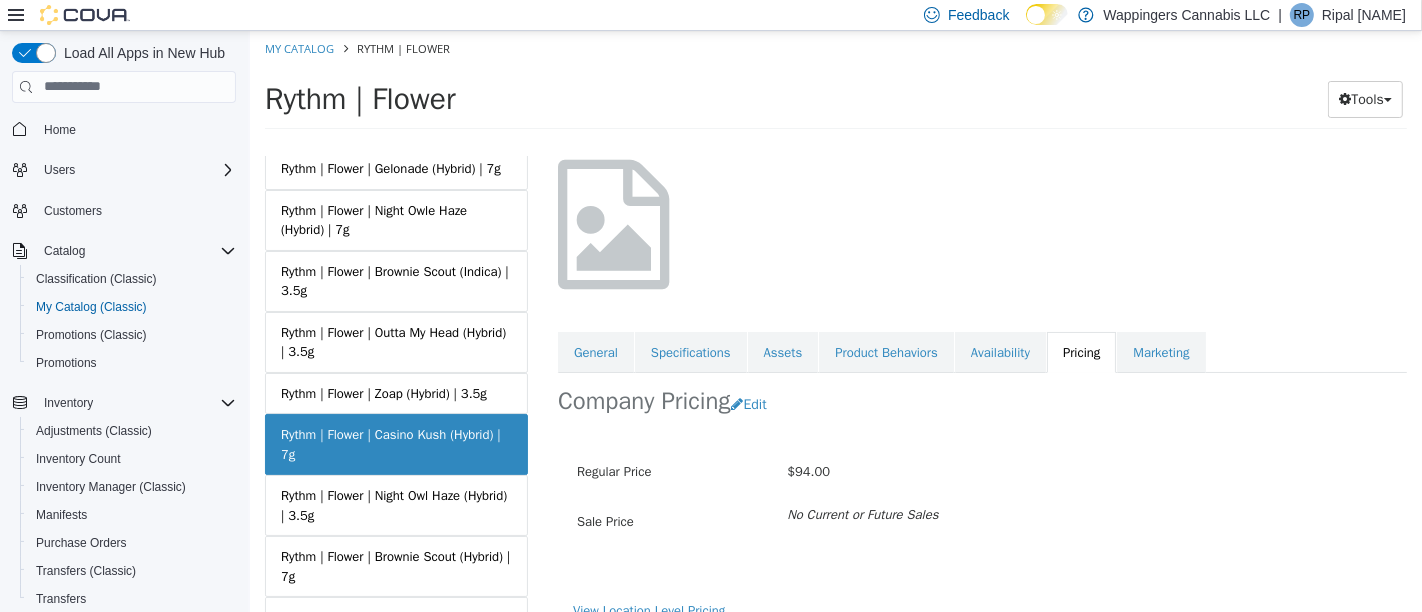 scroll, scrollTop: 134, scrollLeft: 0, axis: vertical 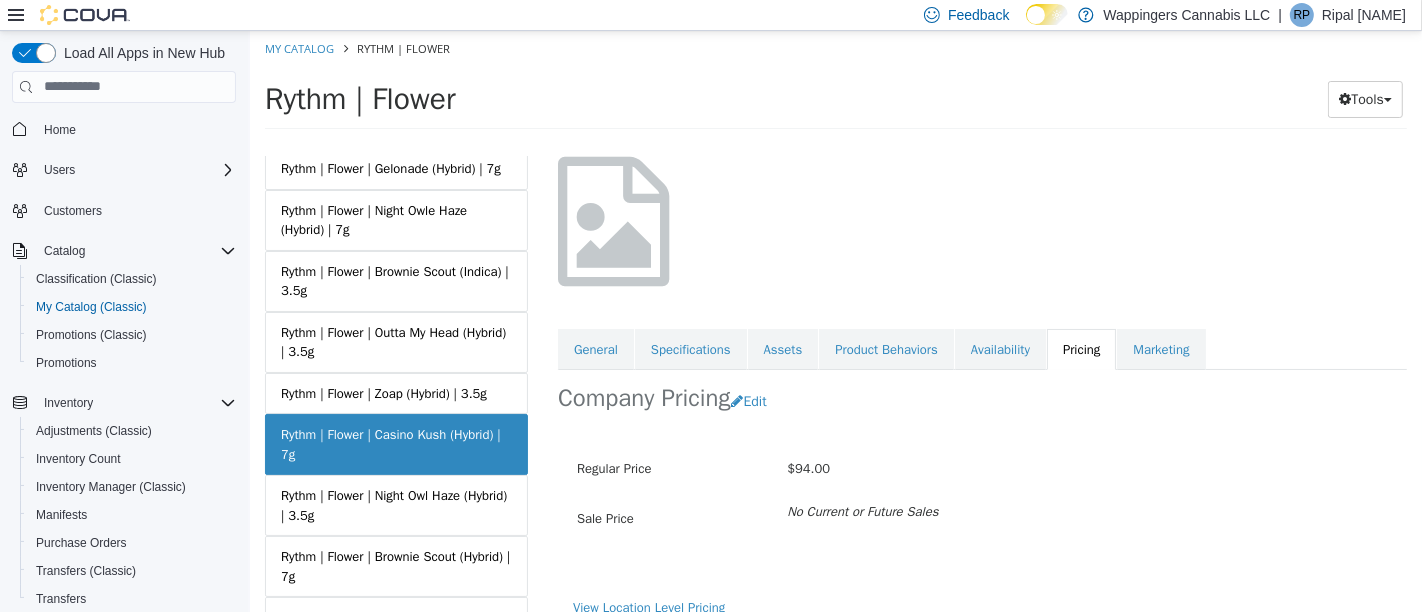 click on "Rythm | Flower | Night Owl Haze (Hybrid) | 3.5g" at bounding box center (395, 504) 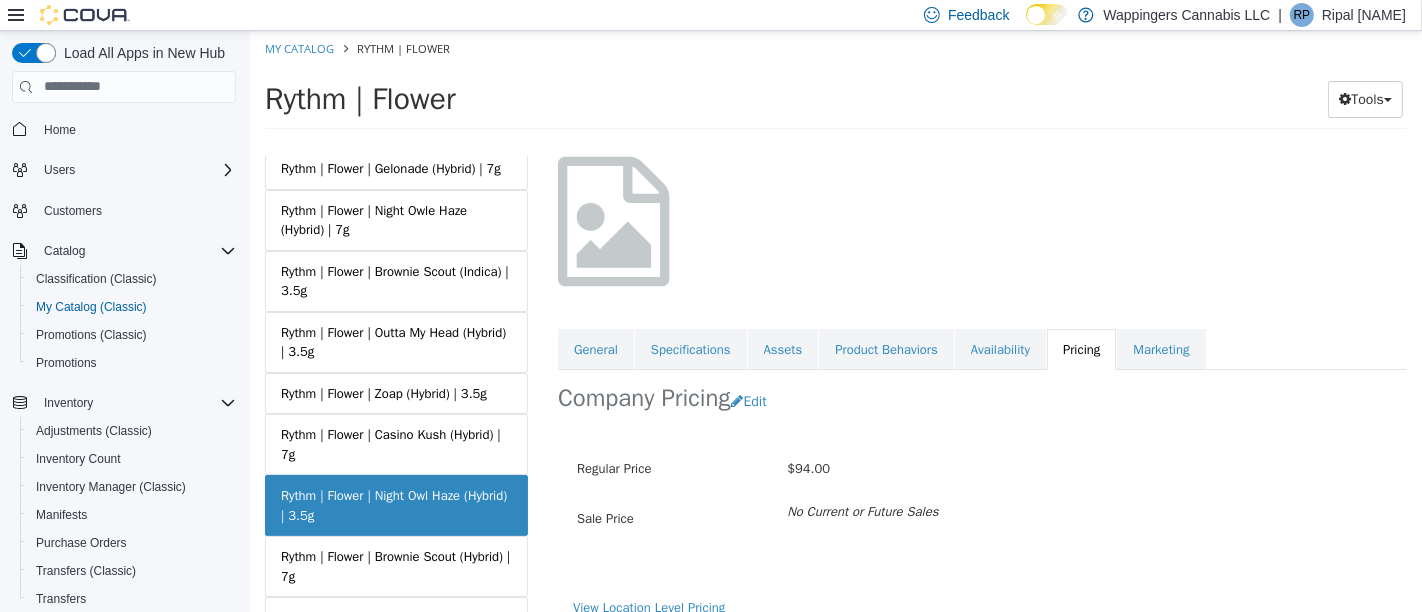 scroll 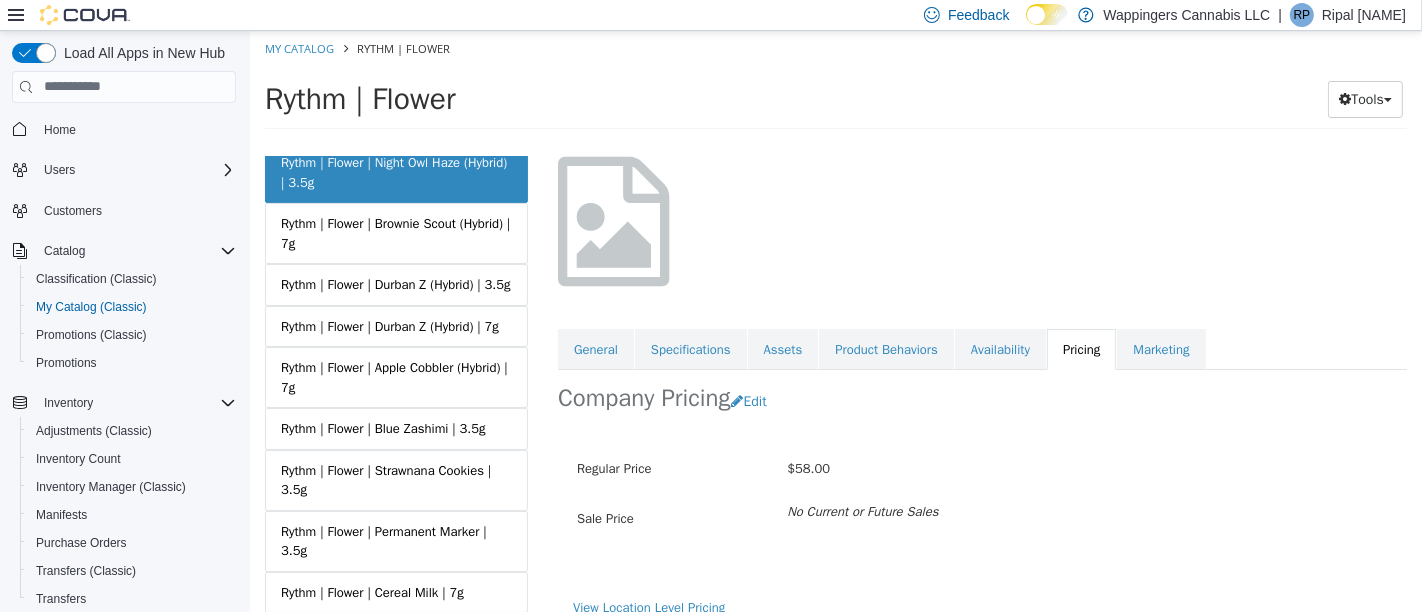 click on "Rythm | Flower | Brownie Scout (Hybrid) | 7g" at bounding box center (395, 232) 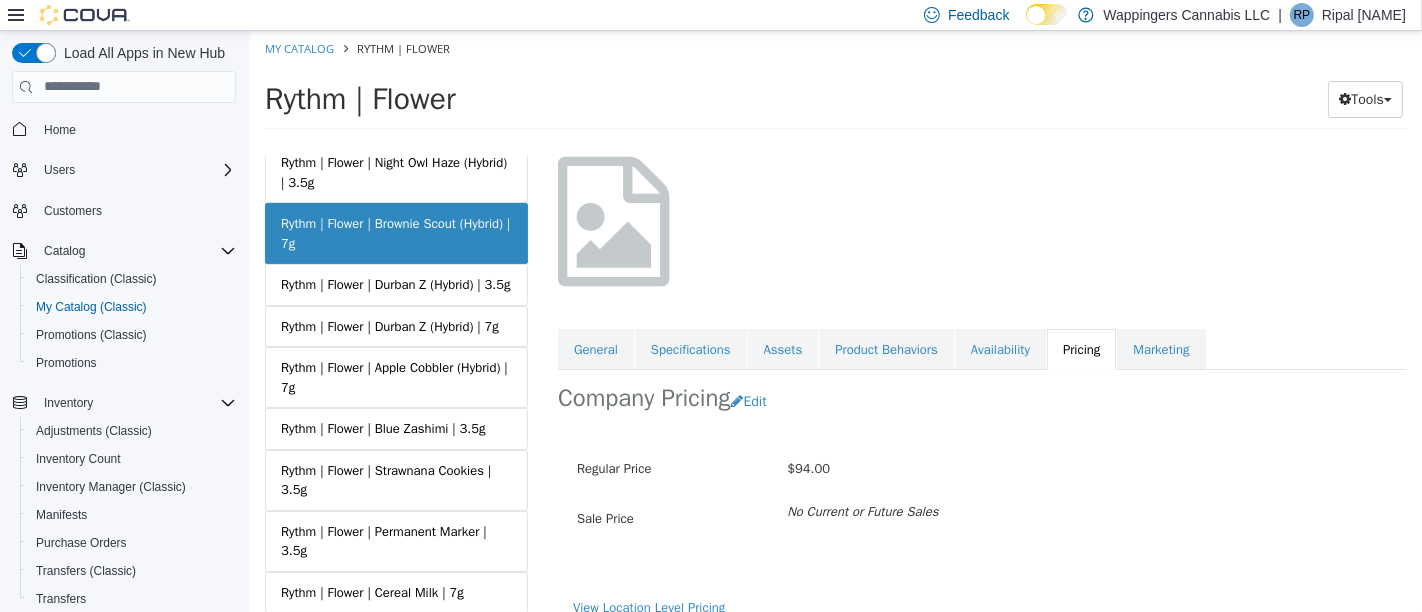 click on "Rythm | Flower | Durban Z (Hybrid) | 3.5g" at bounding box center (395, 284) 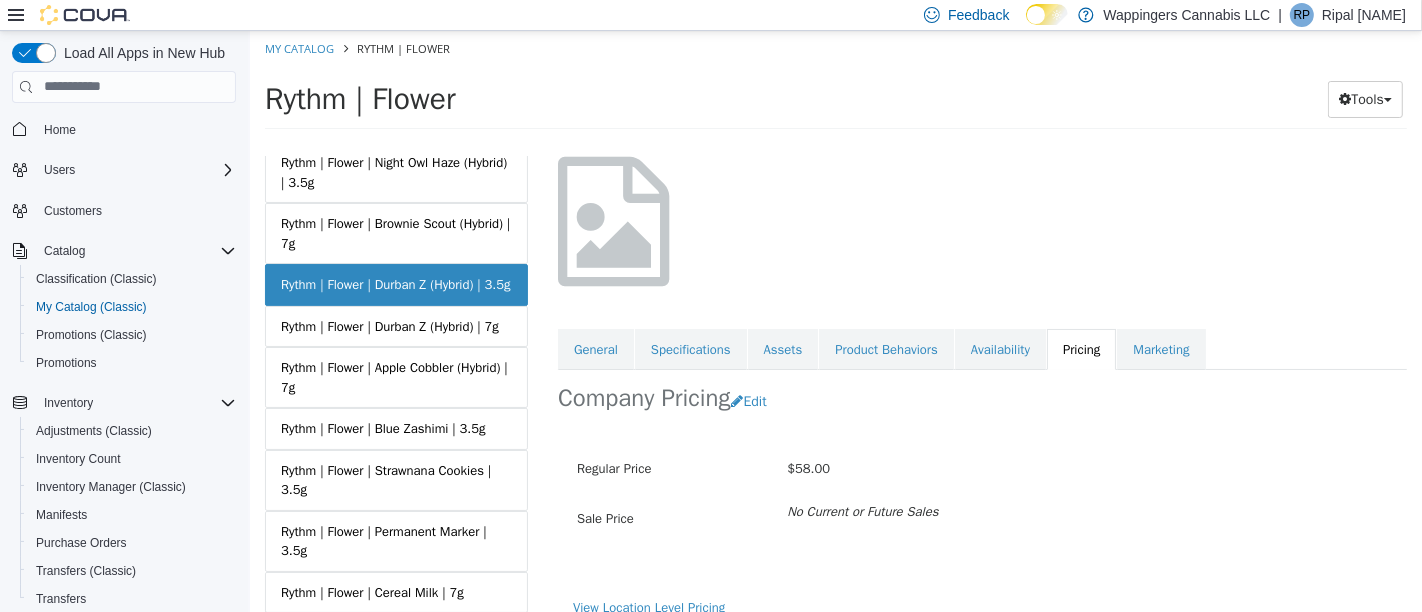 click on "Rythm | Flower | Durban Z (Hybrid) | 7g" at bounding box center [389, 326] 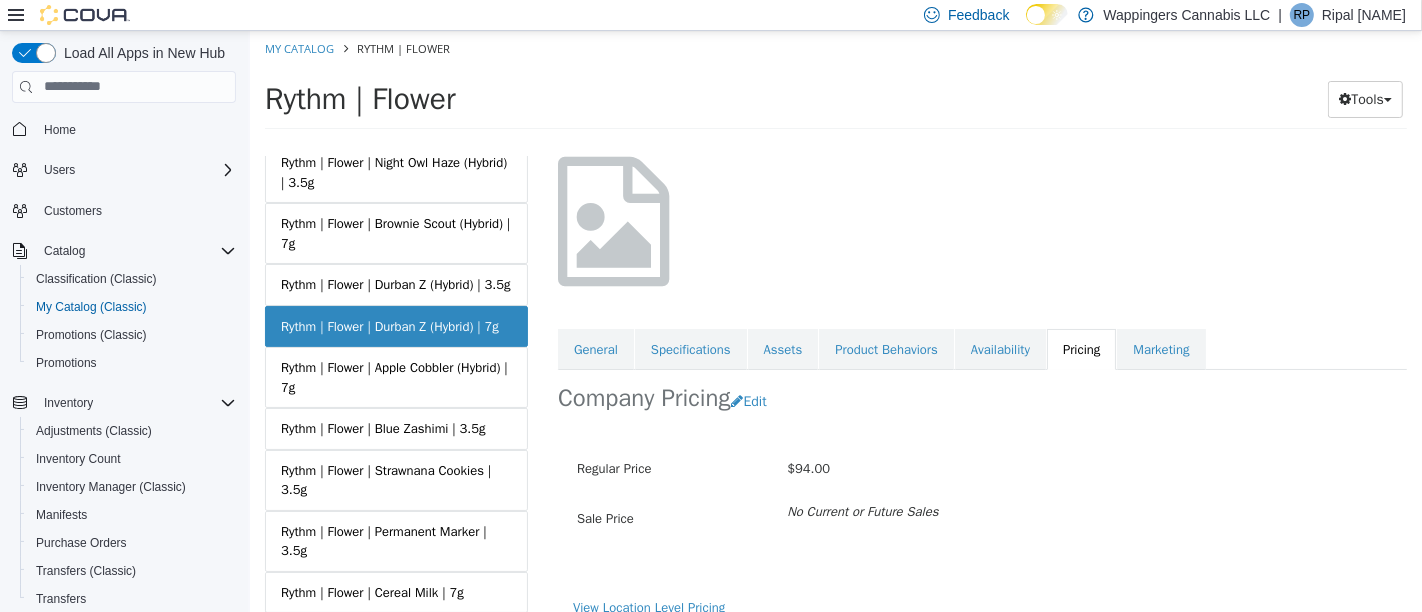 click on "Rythm | Flower | Apple Cobbler (Hybrid) | 7g" at bounding box center [395, 376] 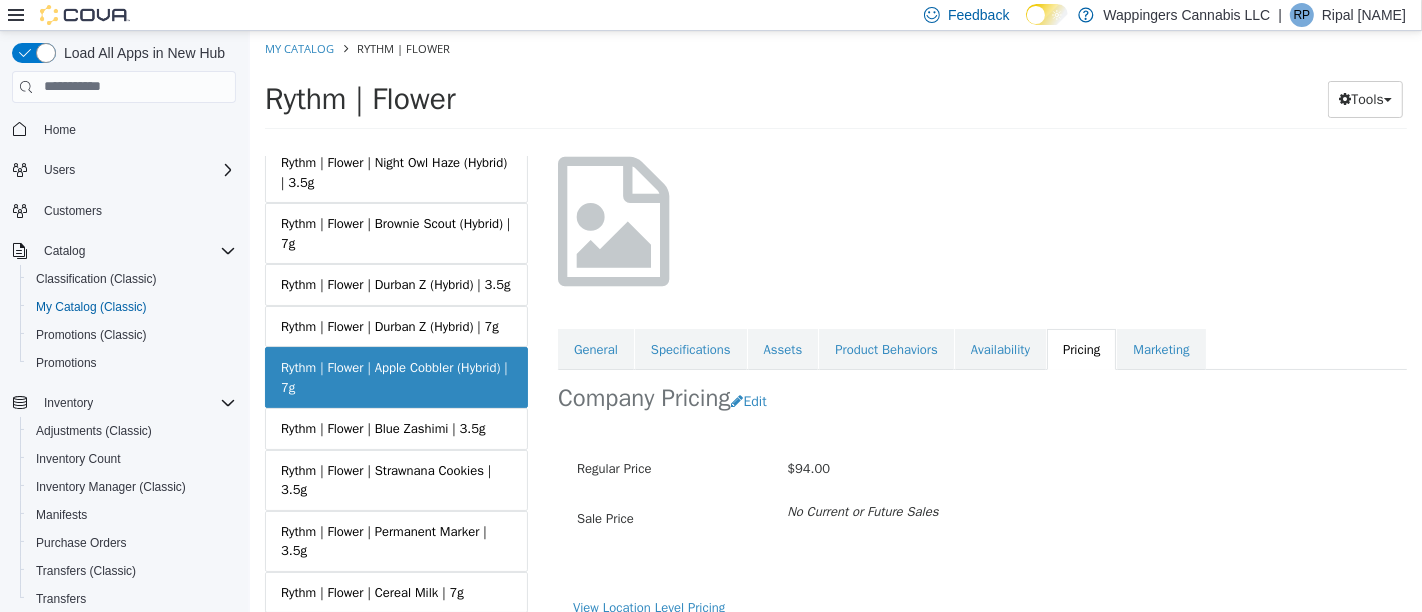 click on "Rythm | Flower |  Blue Zashimi | 3.5g" at bounding box center [382, 428] 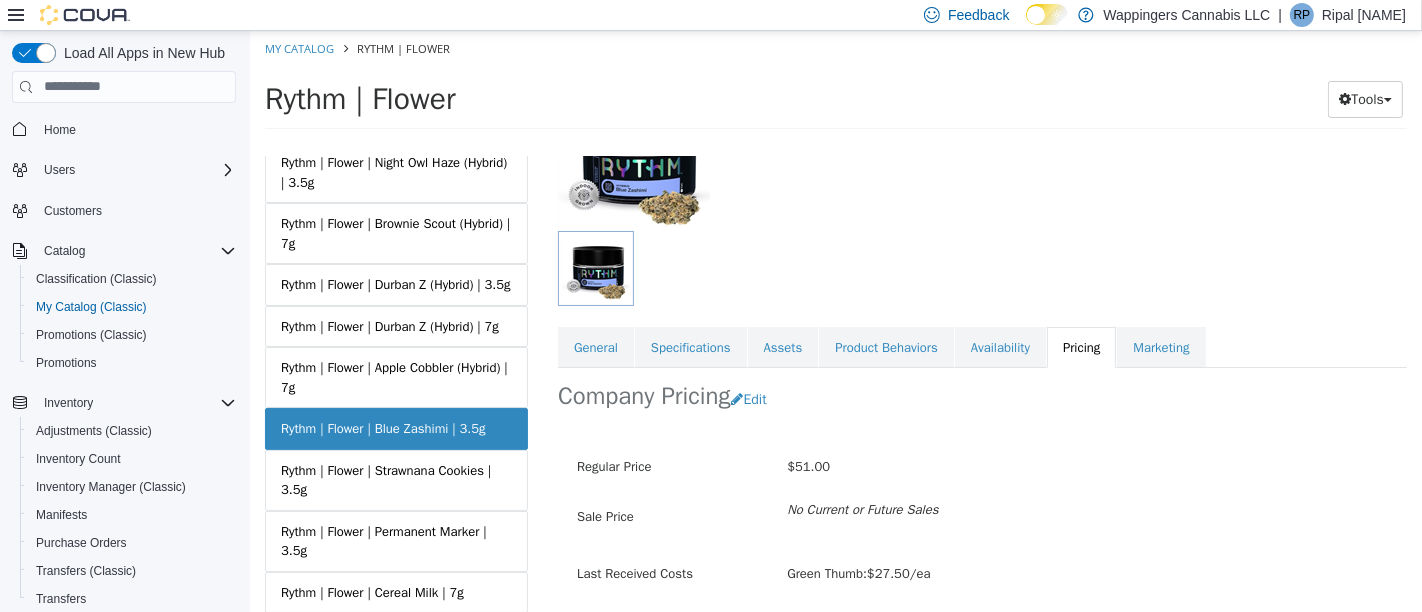 click on "Rythm | Flower | Strawnana Cookies | 3.5g" at bounding box center [395, 479] 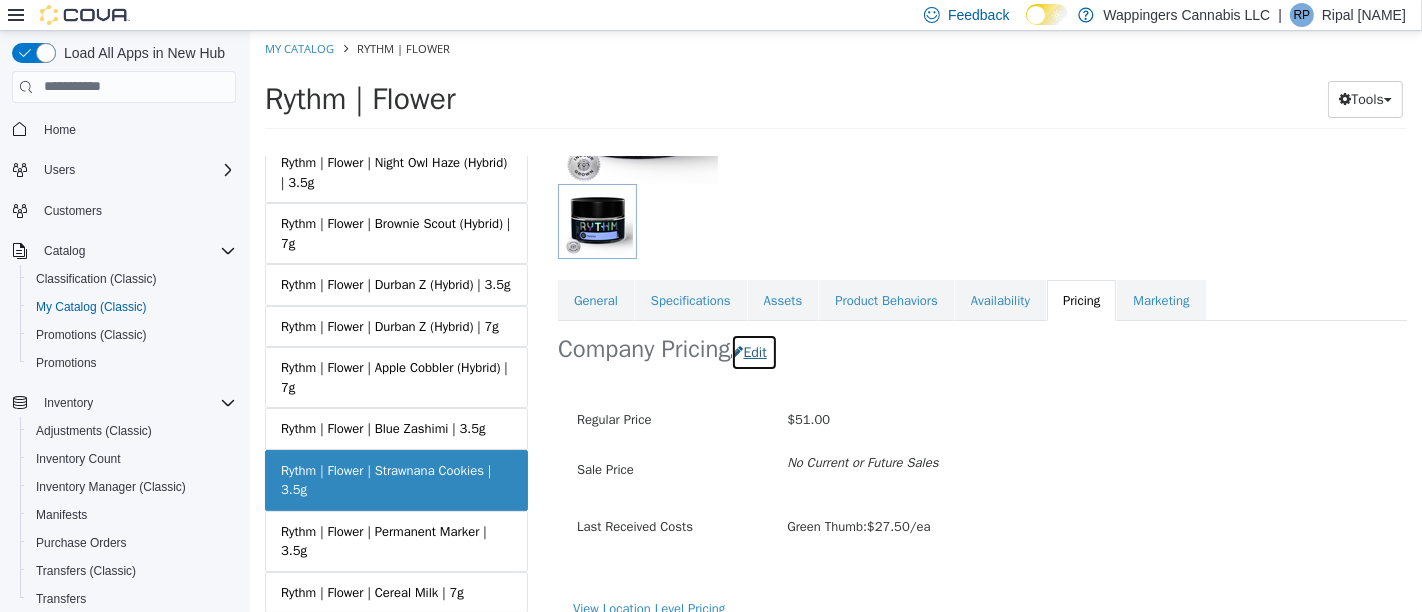 click on "Edit" at bounding box center (753, 351) 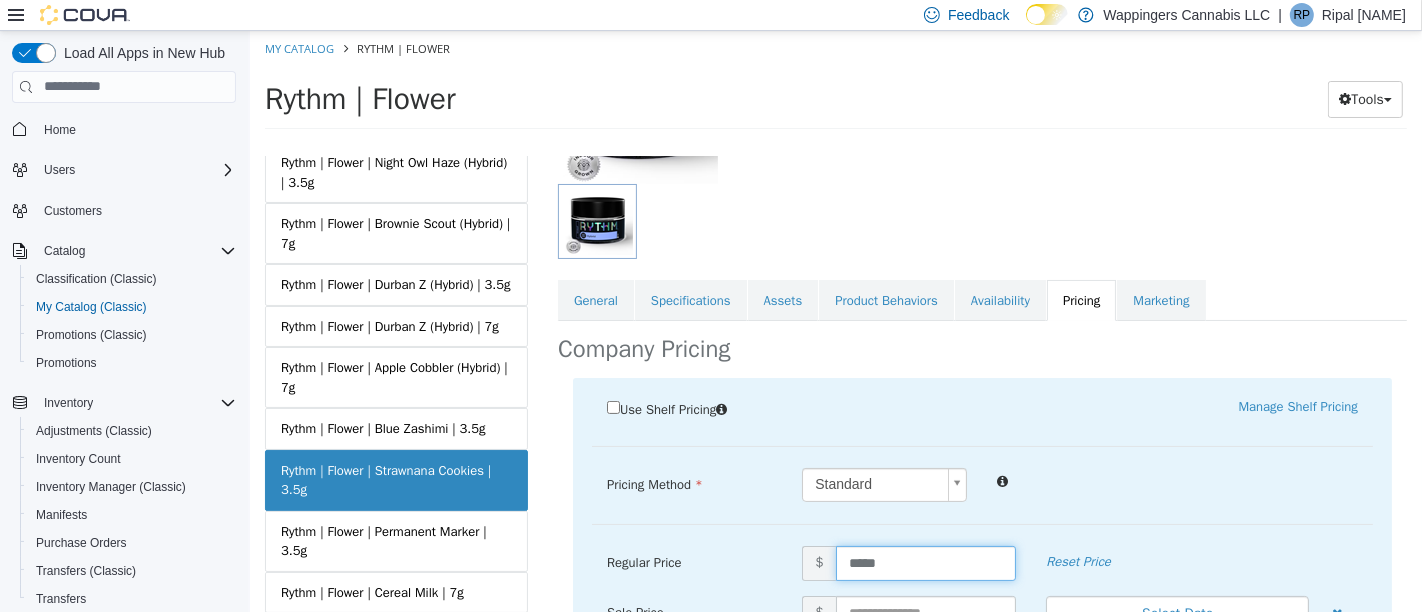 click on "*****" at bounding box center (925, 562) 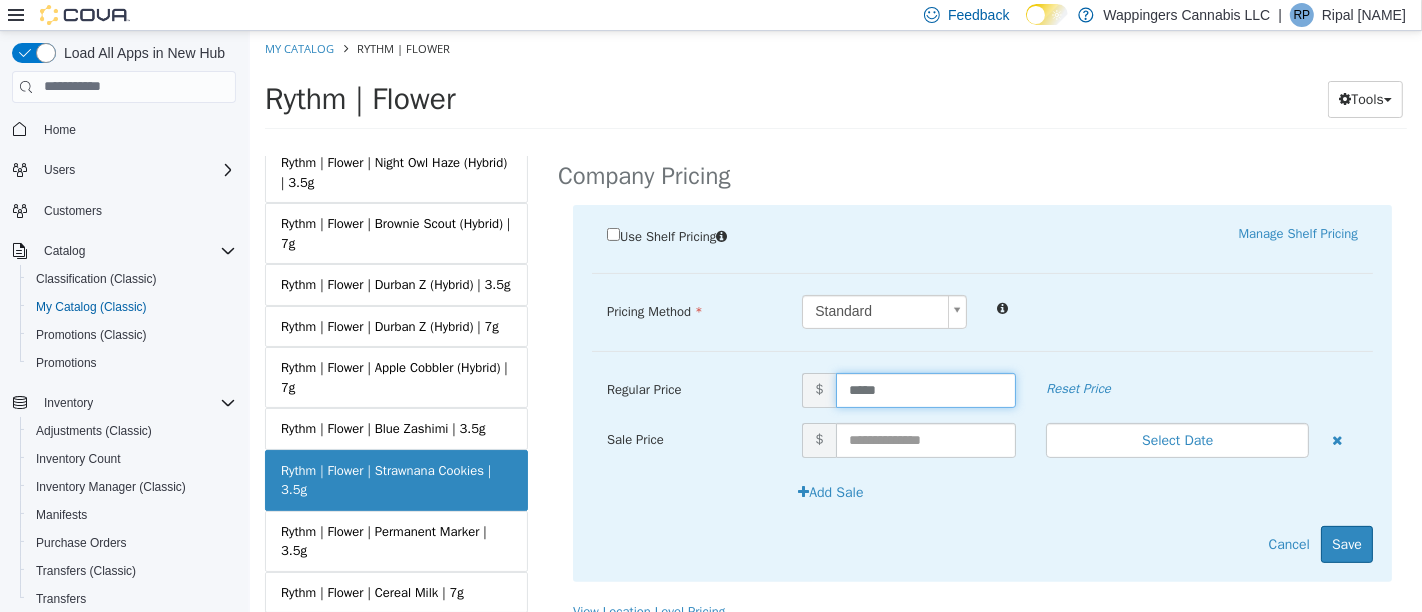 scroll, scrollTop: 431, scrollLeft: 0, axis: vertical 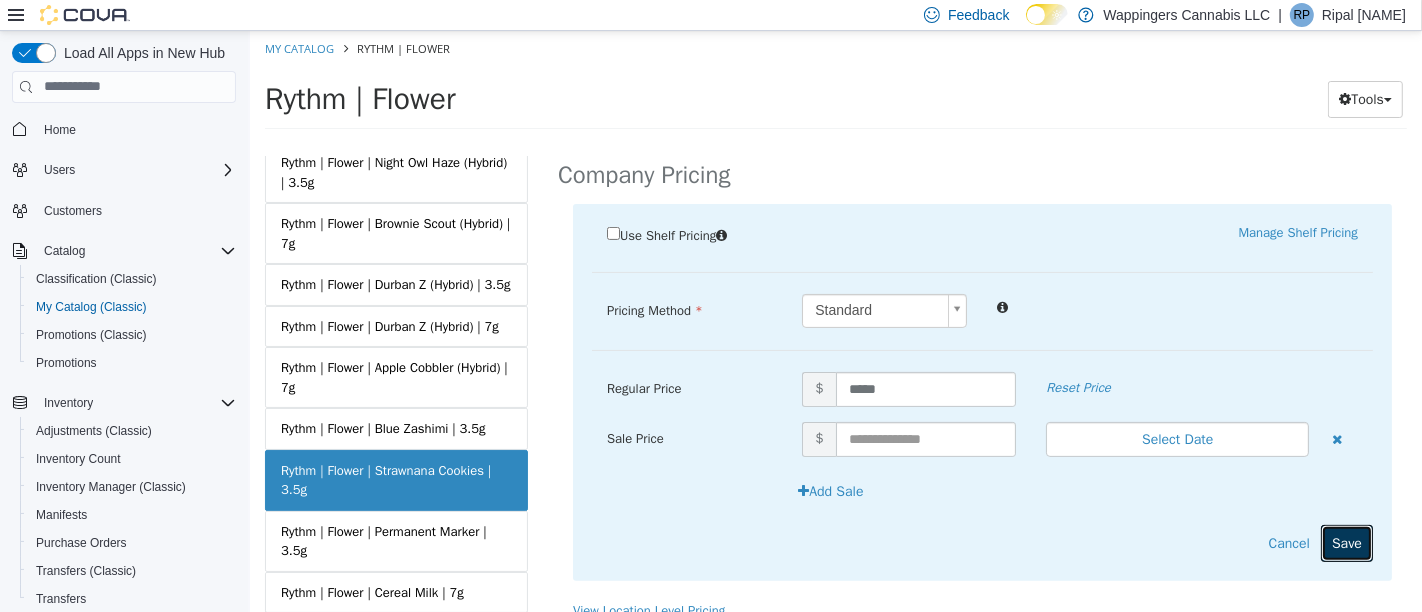 click on "Save" at bounding box center (1346, 542) 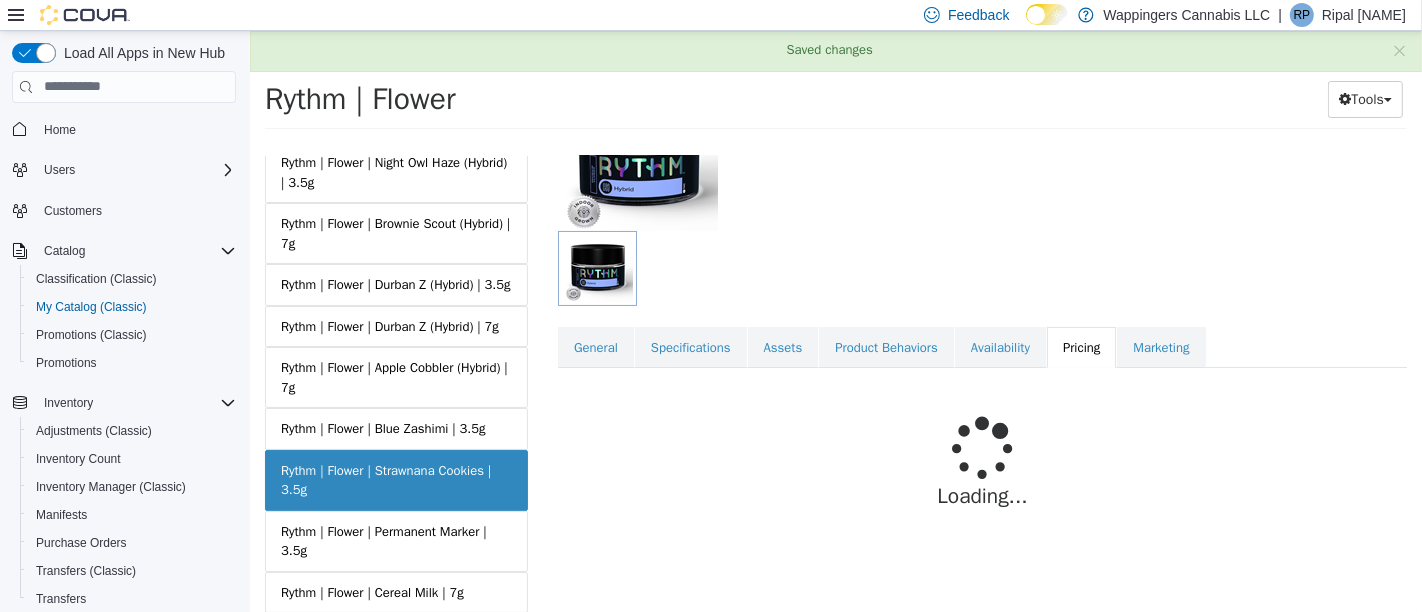scroll, scrollTop: 257, scrollLeft: 0, axis: vertical 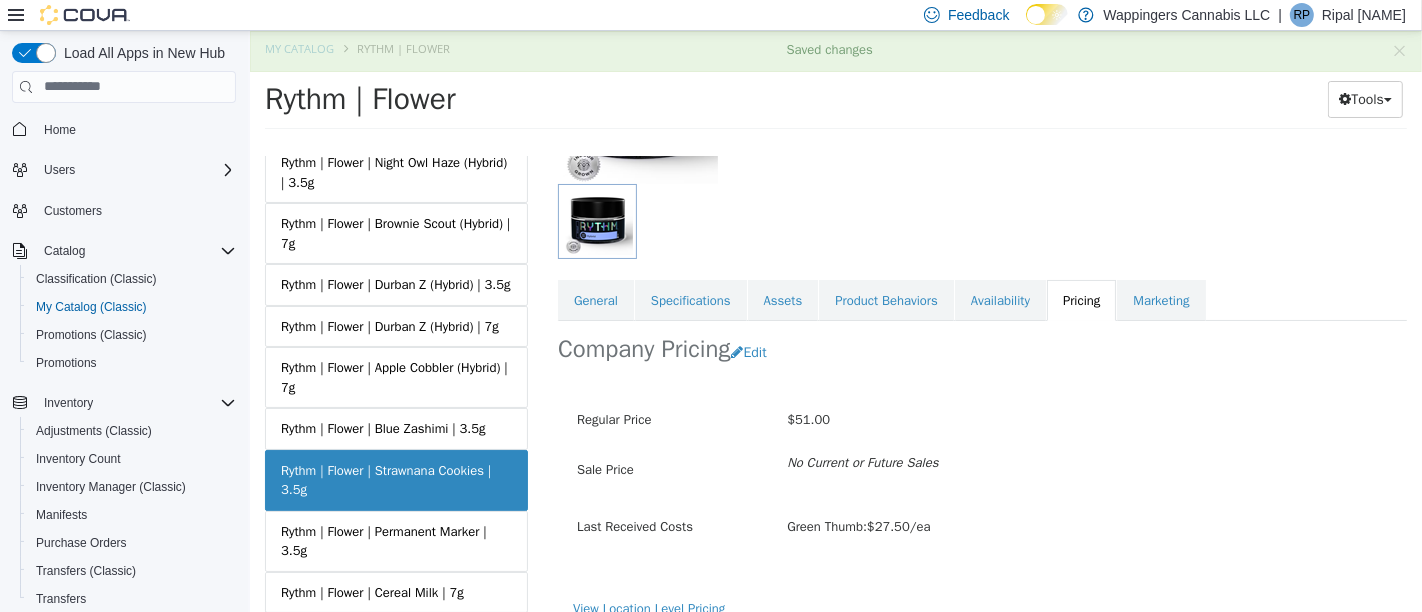 click on "Specifications" at bounding box center [690, 300] 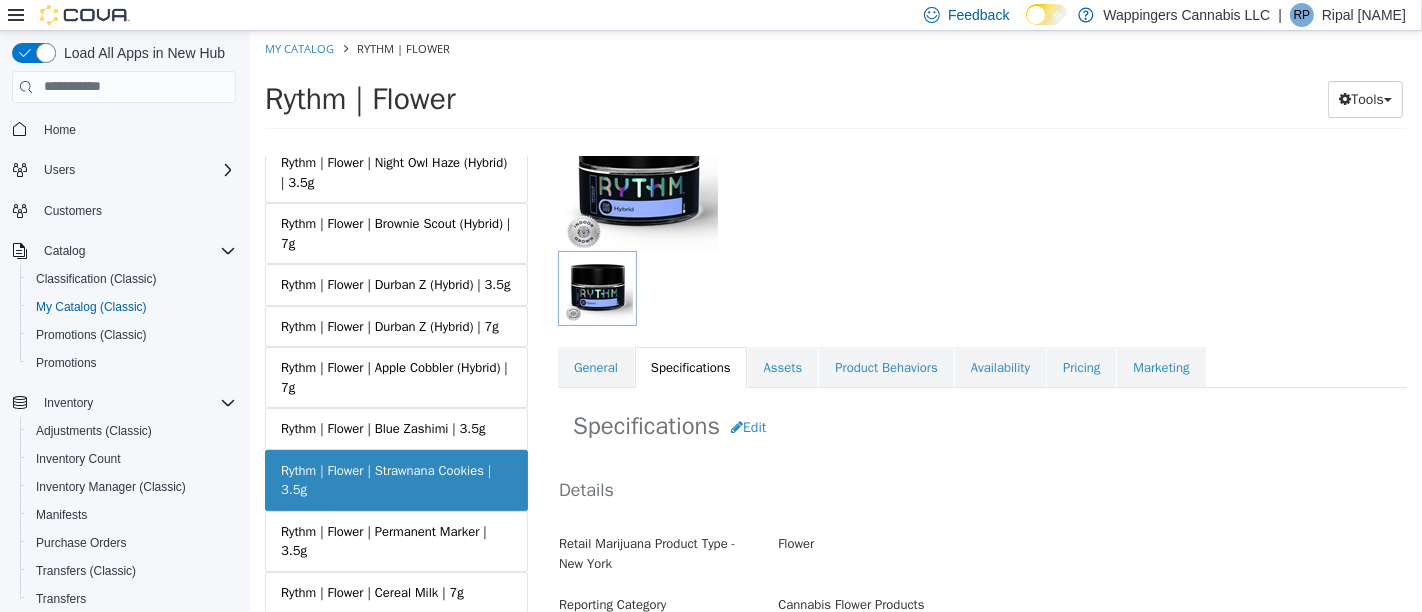 scroll, scrollTop: 0, scrollLeft: 0, axis: both 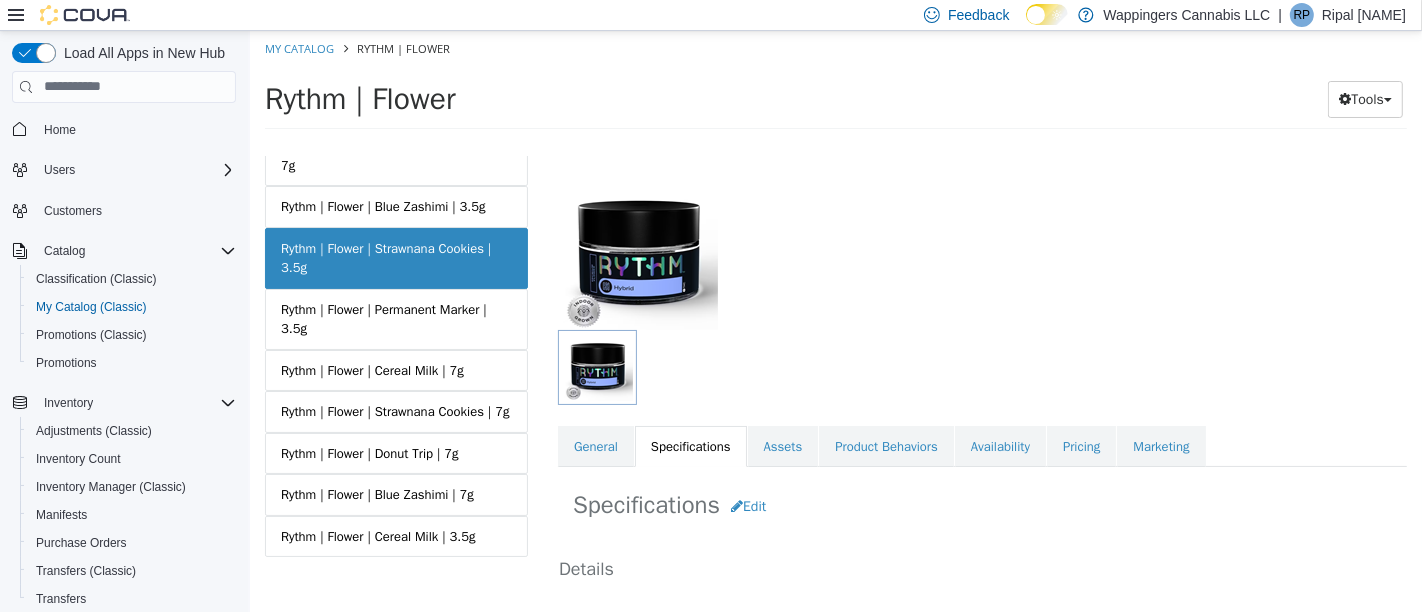 click on "Rythm | Flower | Permanent Marker | 3.5g" at bounding box center [395, 318] 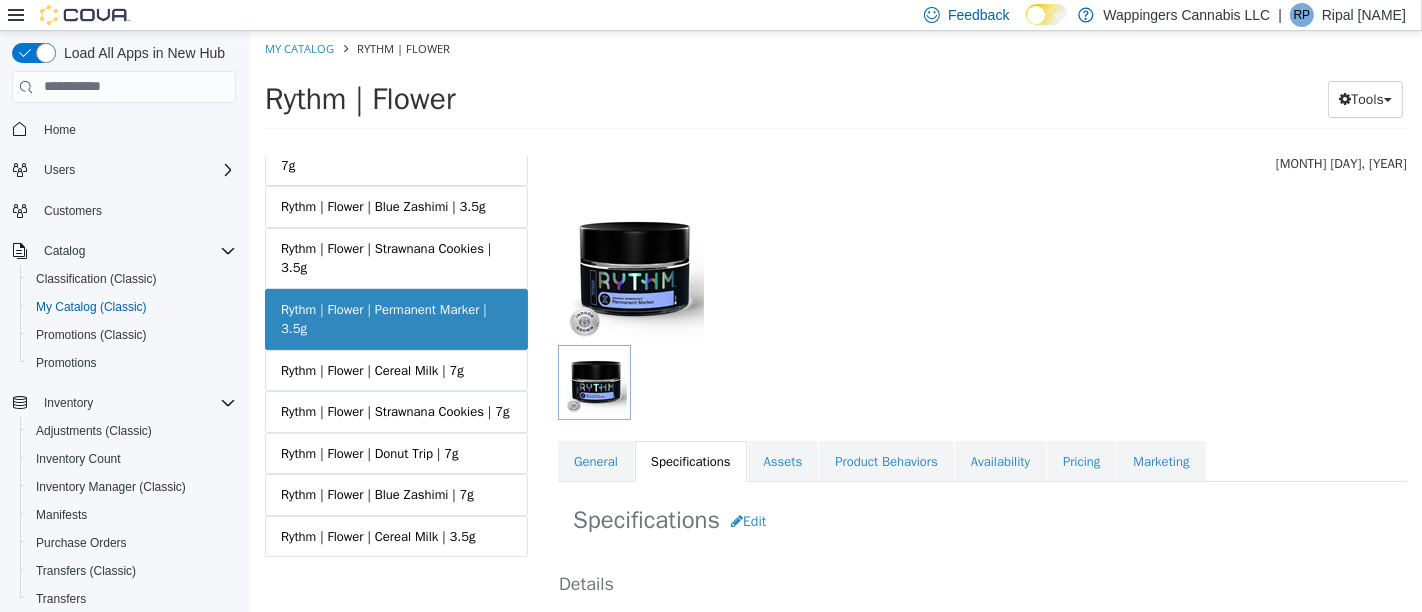 scroll, scrollTop: 93, scrollLeft: 0, axis: vertical 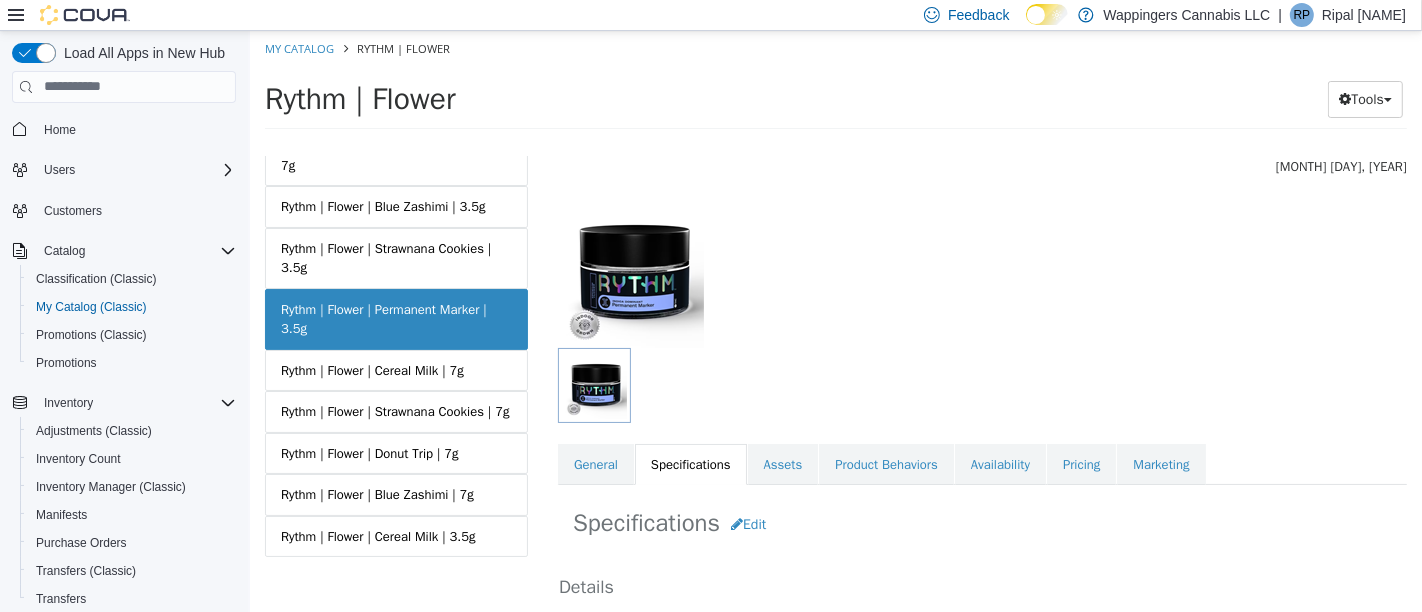 click on "Pricing" at bounding box center (1080, 464) 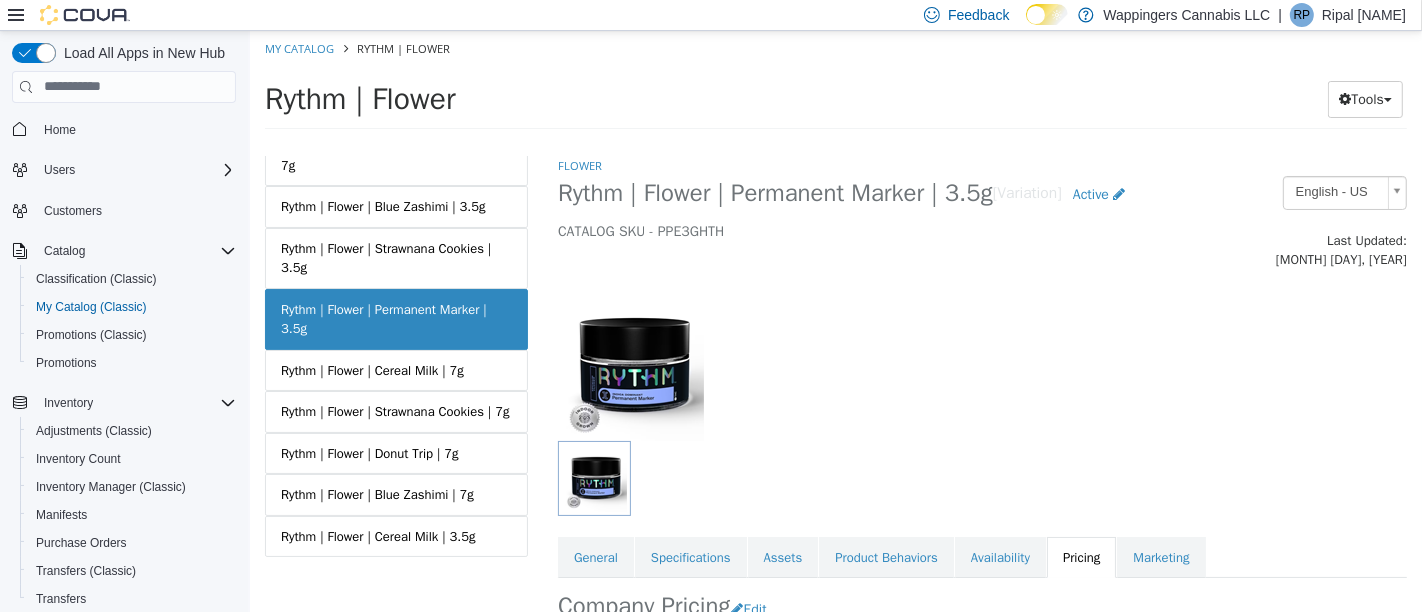 scroll, scrollTop: 257, scrollLeft: 0, axis: vertical 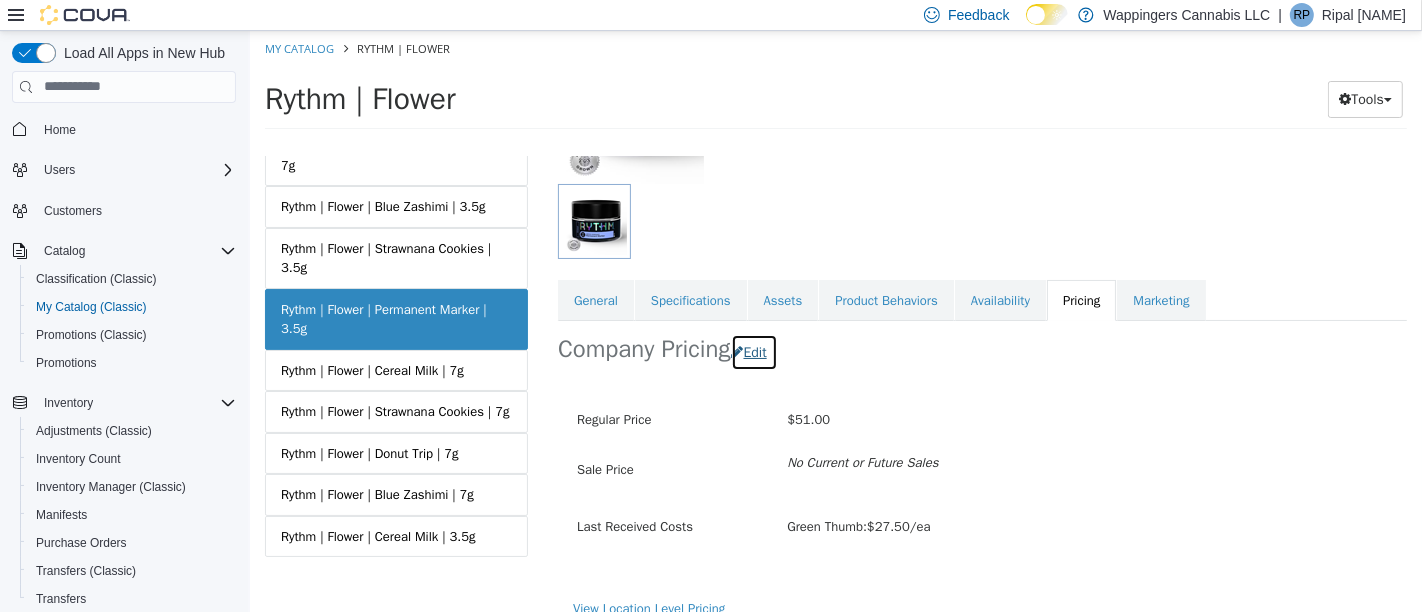 click on "Edit" at bounding box center [753, 351] 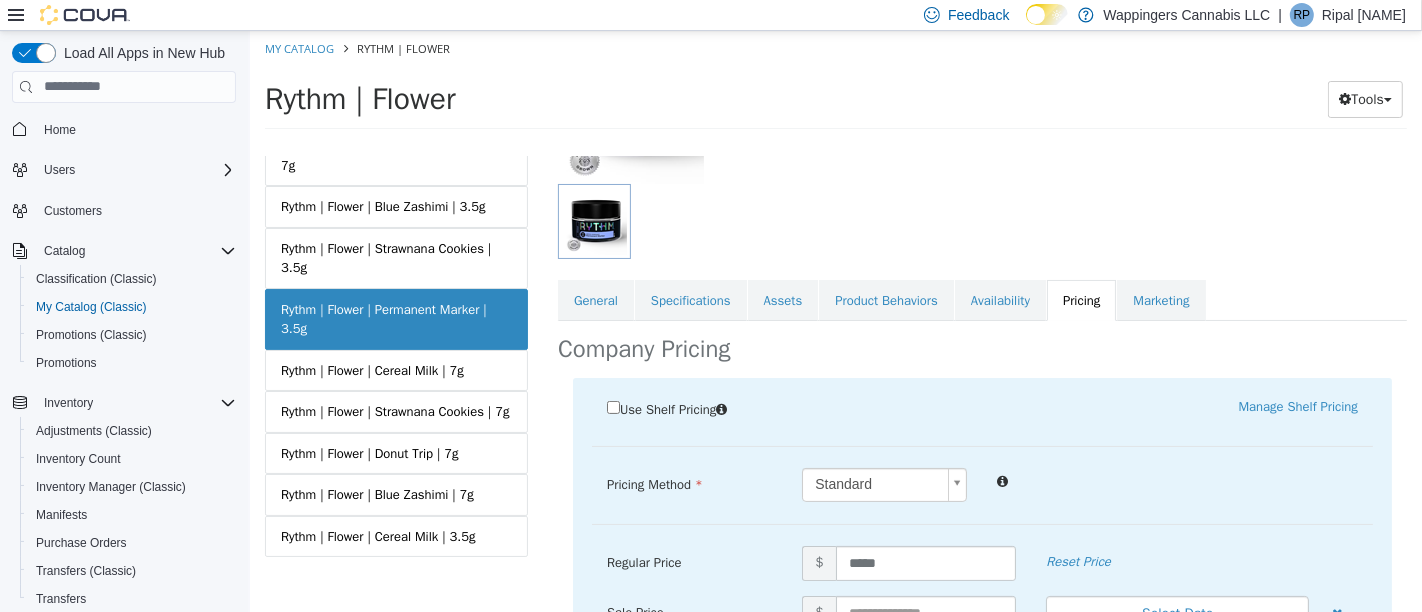 scroll, scrollTop: 431, scrollLeft: 0, axis: vertical 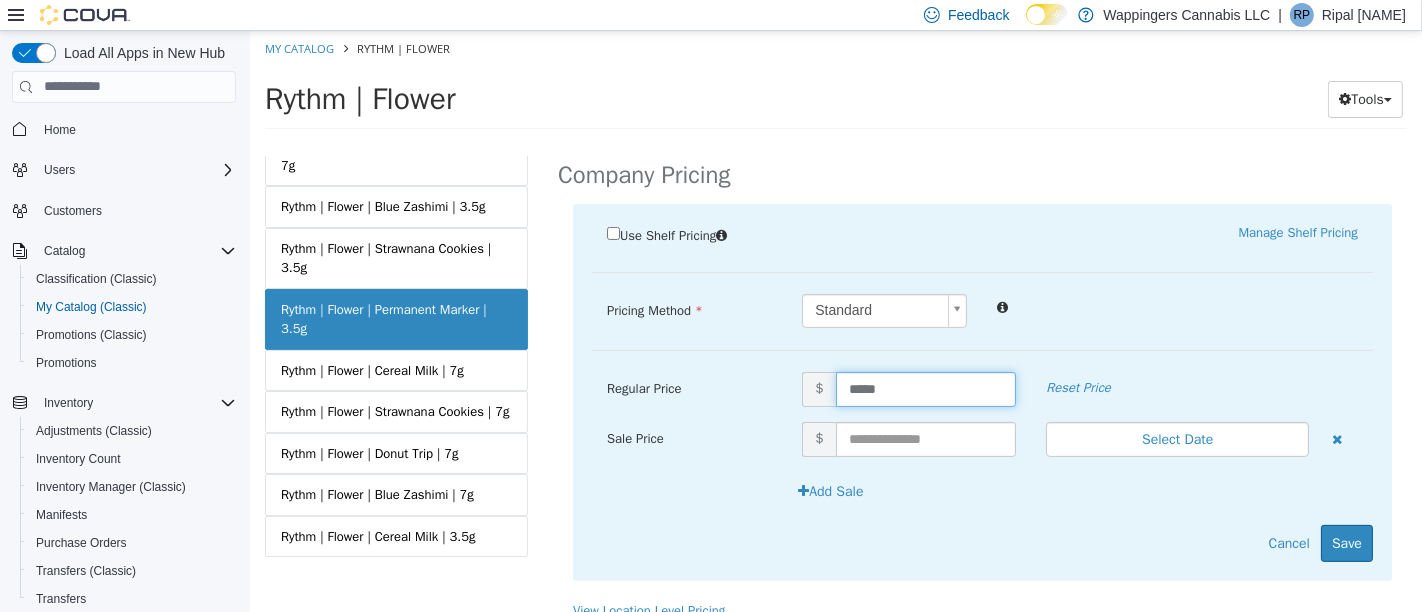 drag, startPoint x: 938, startPoint y: 365, endPoint x: 586, endPoint y: 364, distance: 352.00143 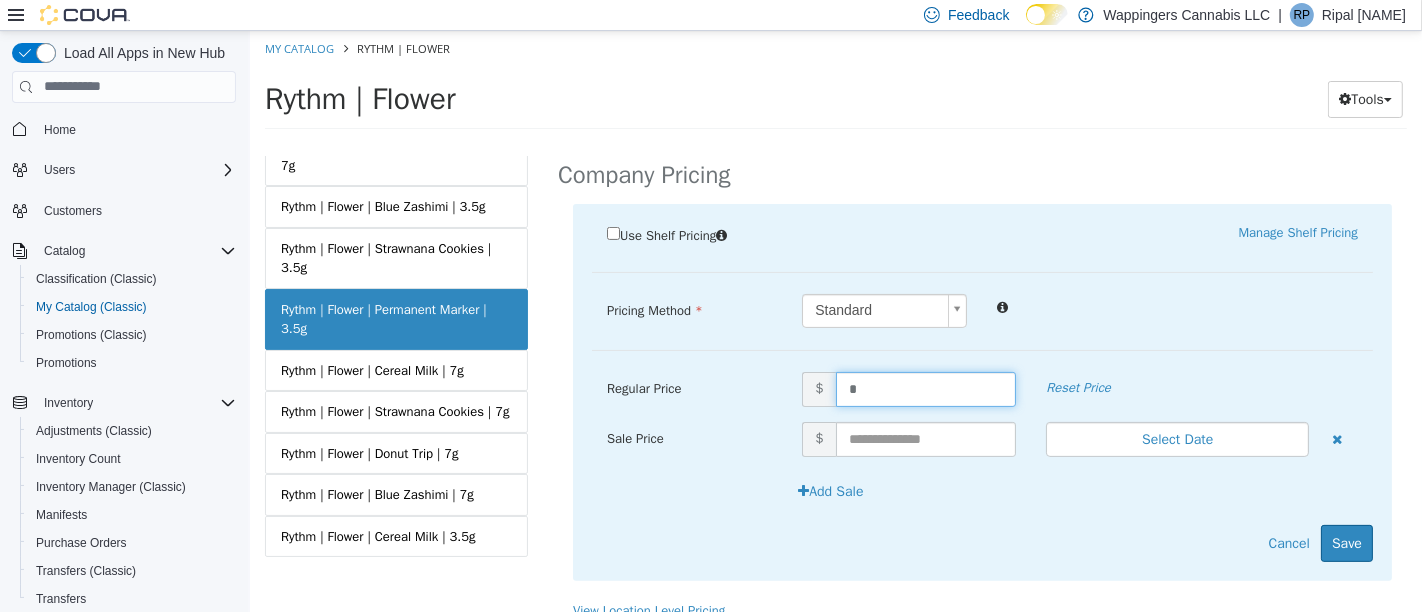 type on "**" 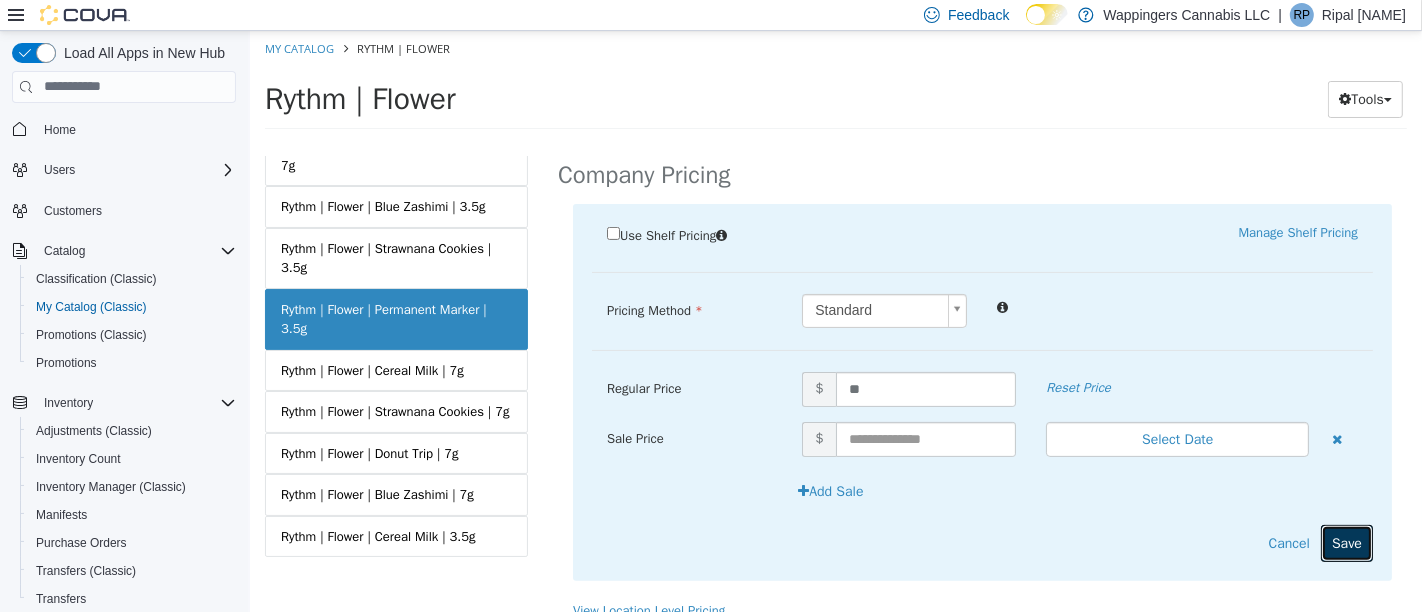 click on "Save" at bounding box center (1346, 542) 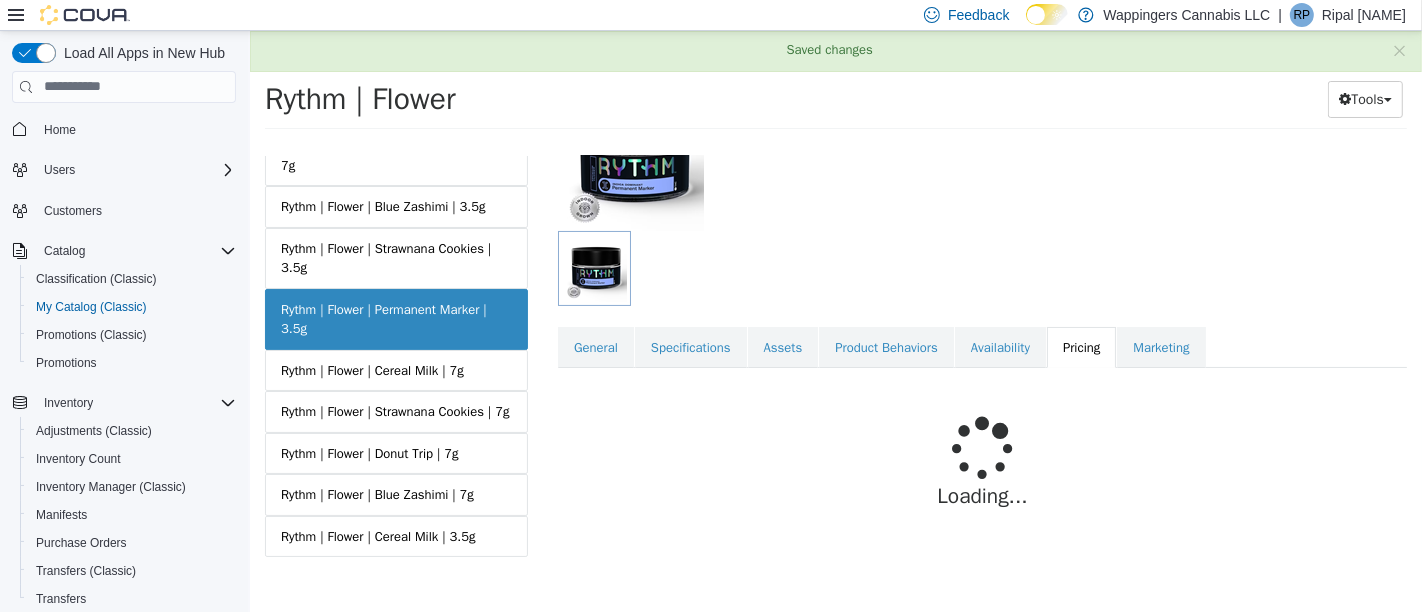 scroll, scrollTop: 257, scrollLeft: 0, axis: vertical 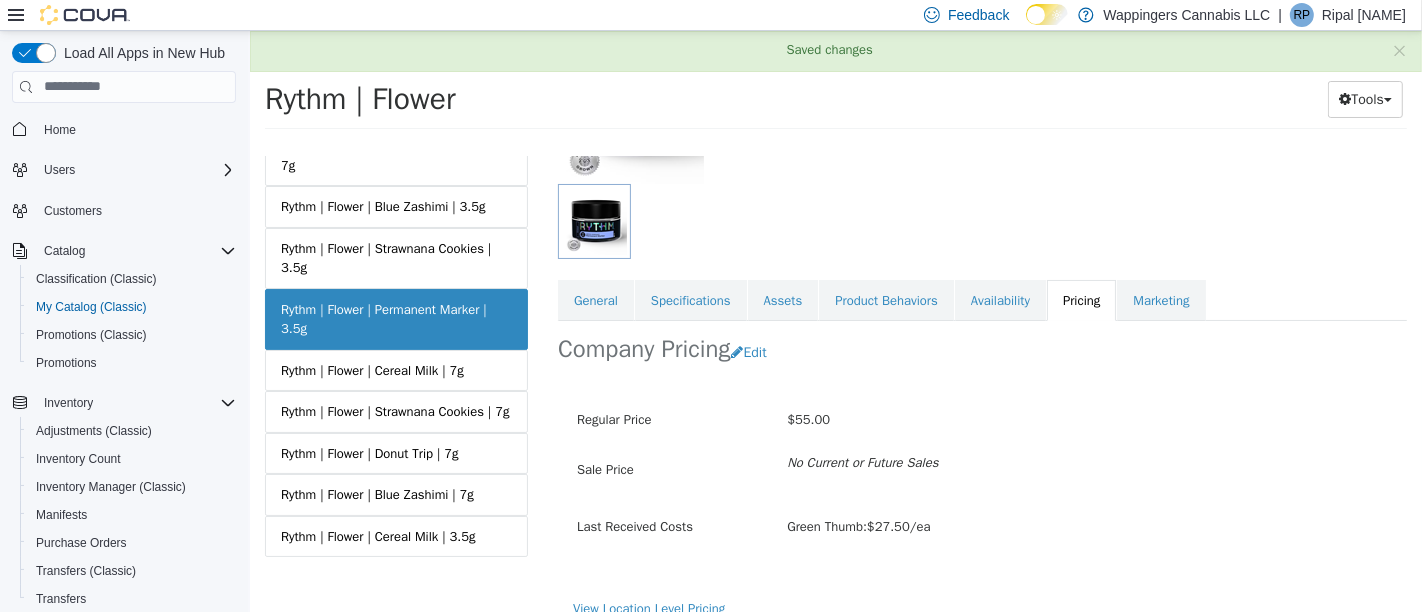 click on "Rythm | Flower | Cereal Milk | 7g" at bounding box center [395, 370] 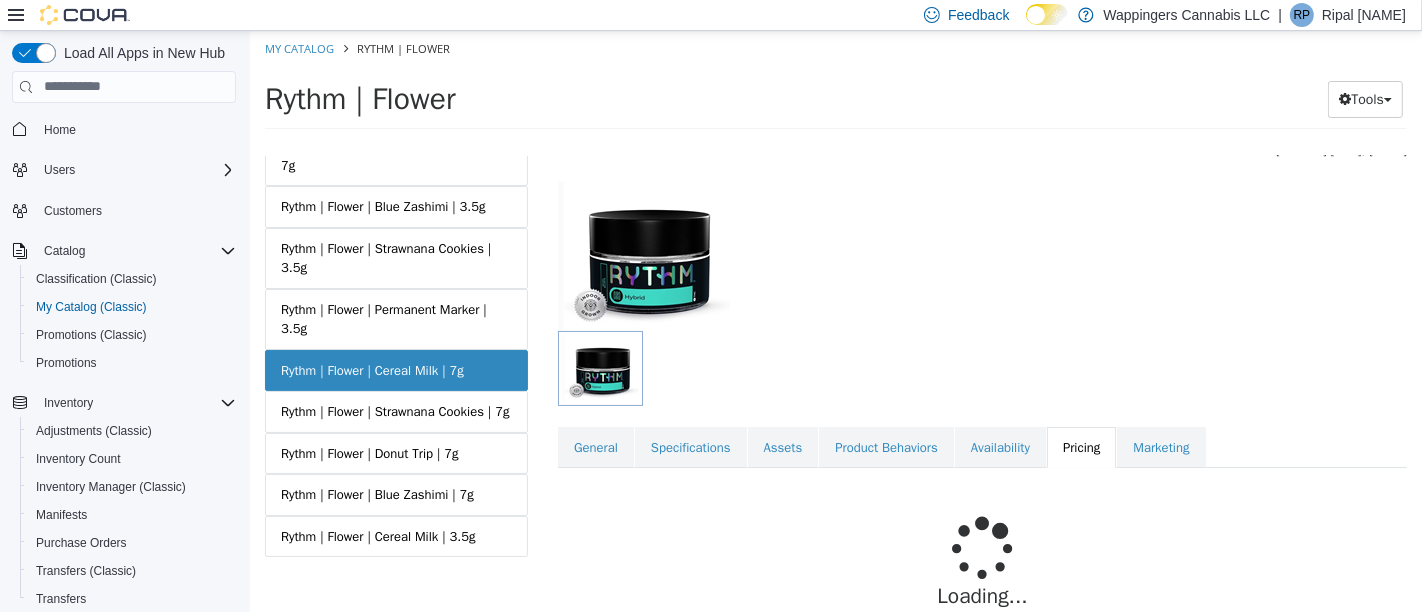 scroll, scrollTop: 209, scrollLeft: 0, axis: vertical 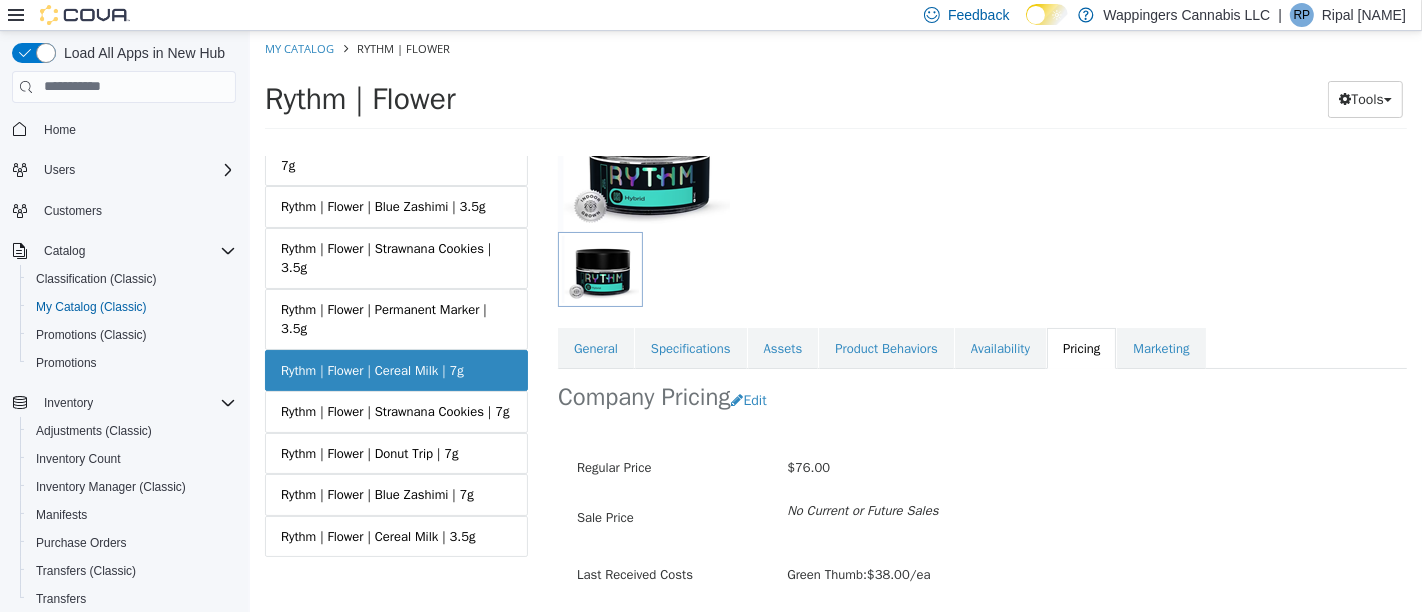 click on "Rythm | Flower | Strawnana Cookies | 7g" at bounding box center [394, 411] 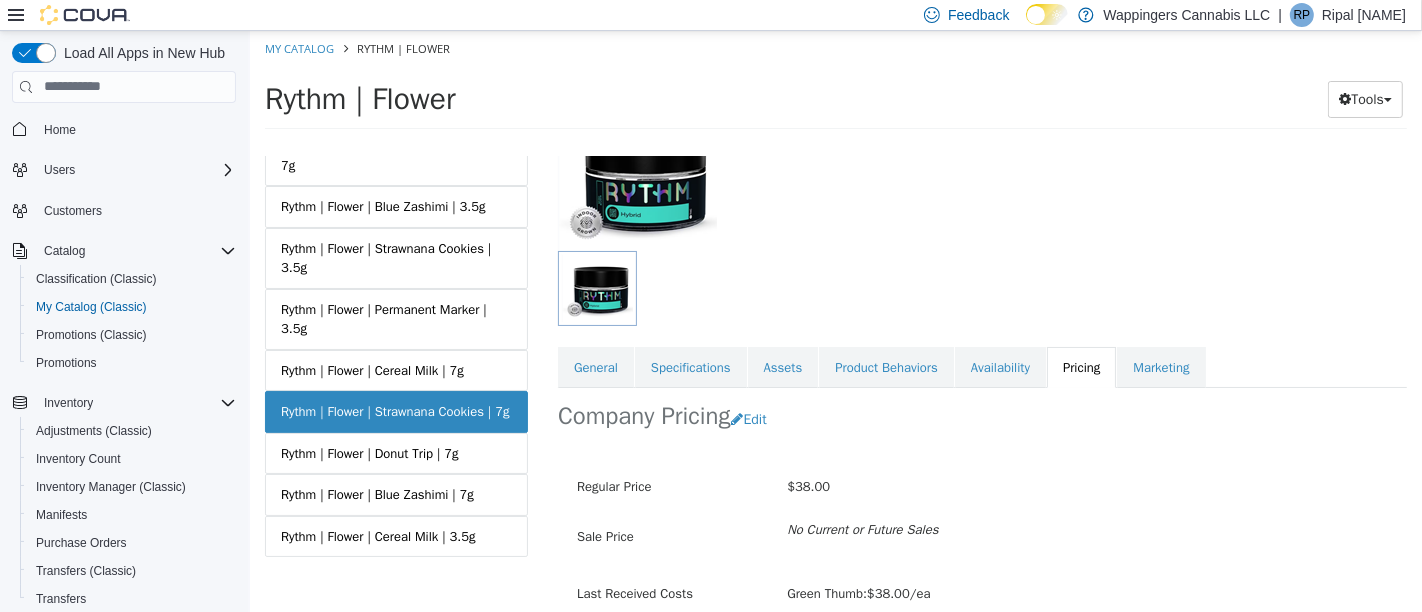 scroll, scrollTop: 146, scrollLeft: 0, axis: vertical 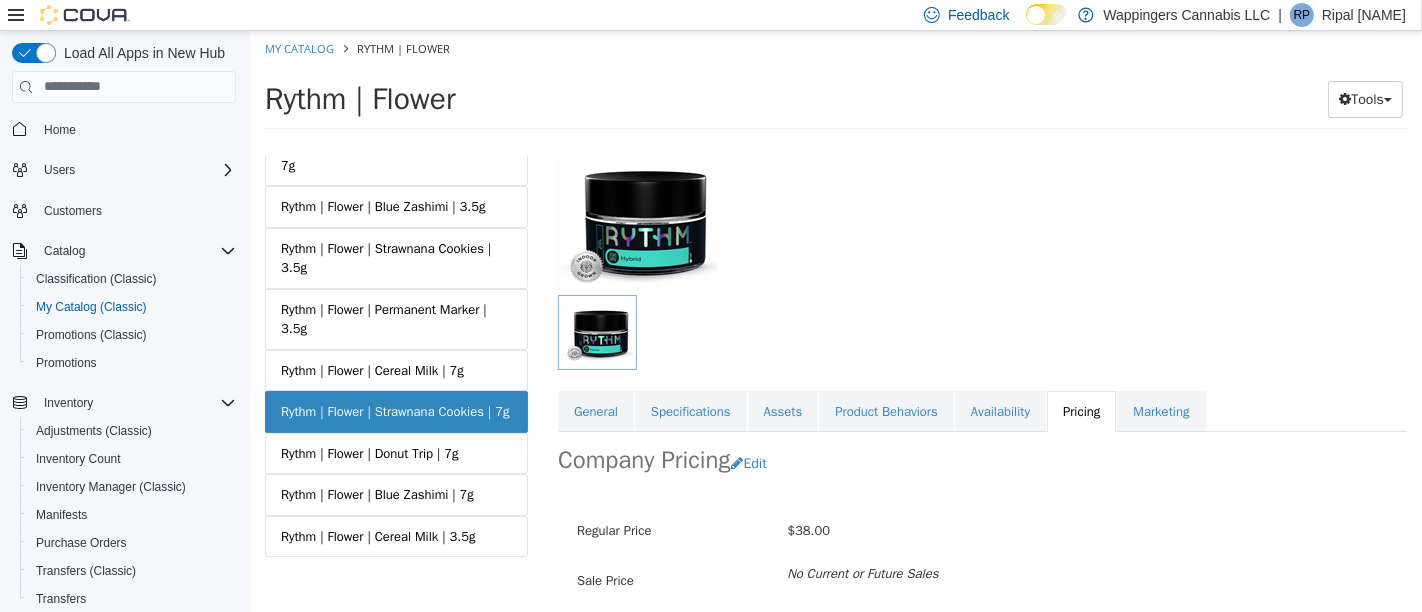 click on "Availability" at bounding box center (999, 411) 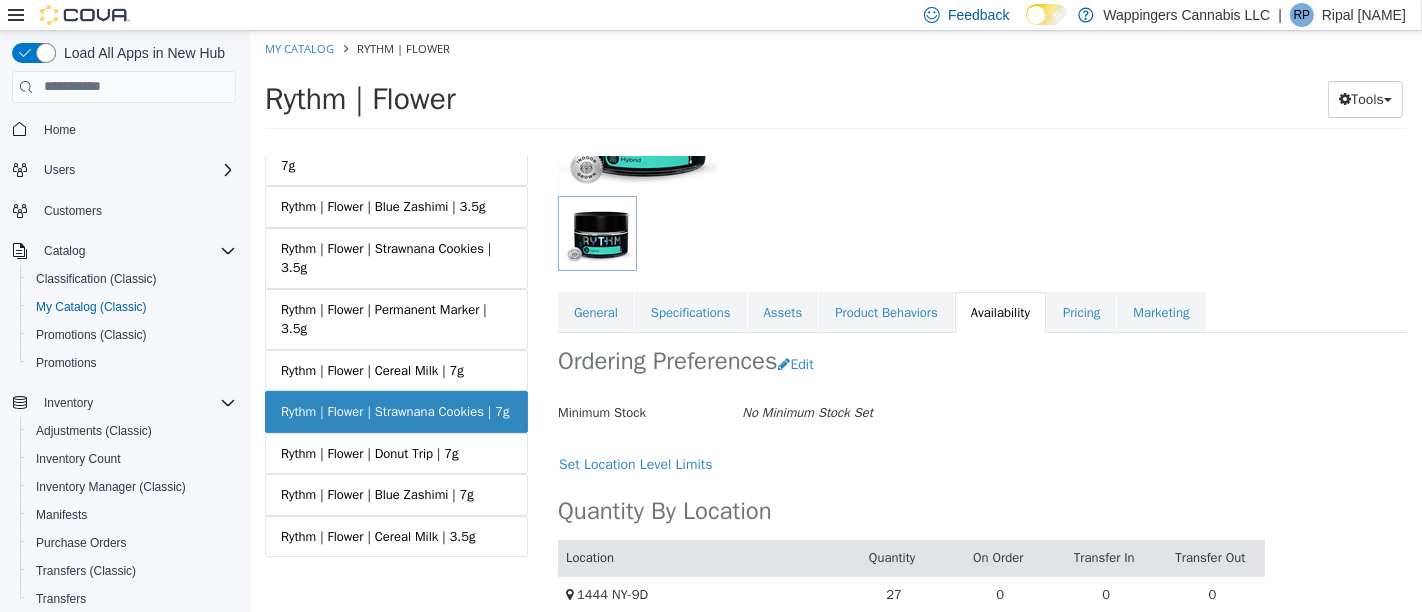 scroll, scrollTop: 262, scrollLeft: 0, axis: vertical 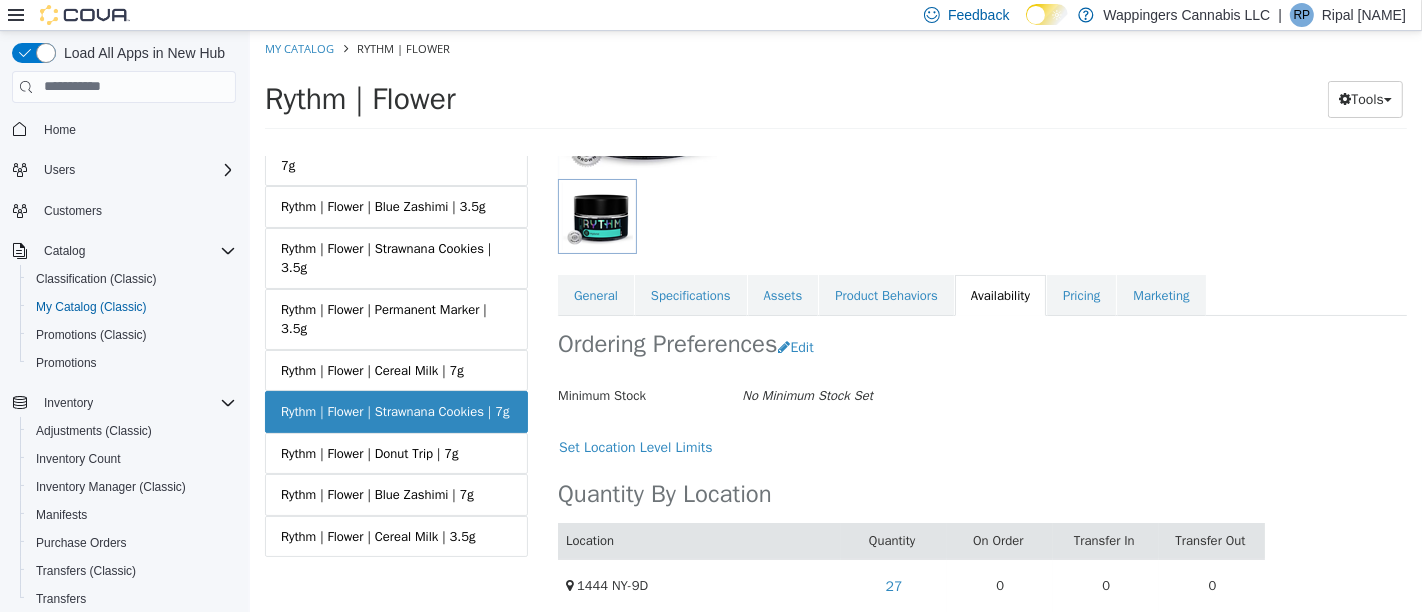 click on "Pricing" at bounding box center (1080, 295) 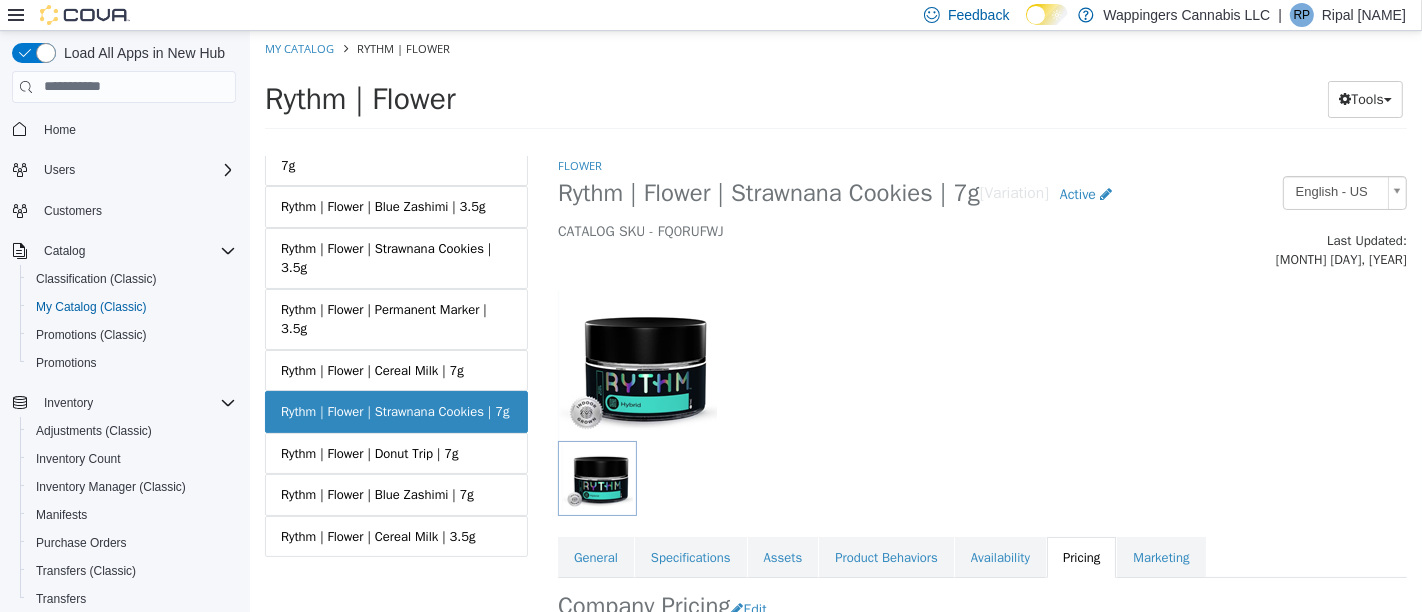 scroll, scrollTop: 257, scrollLeft: 0, axis: vertical 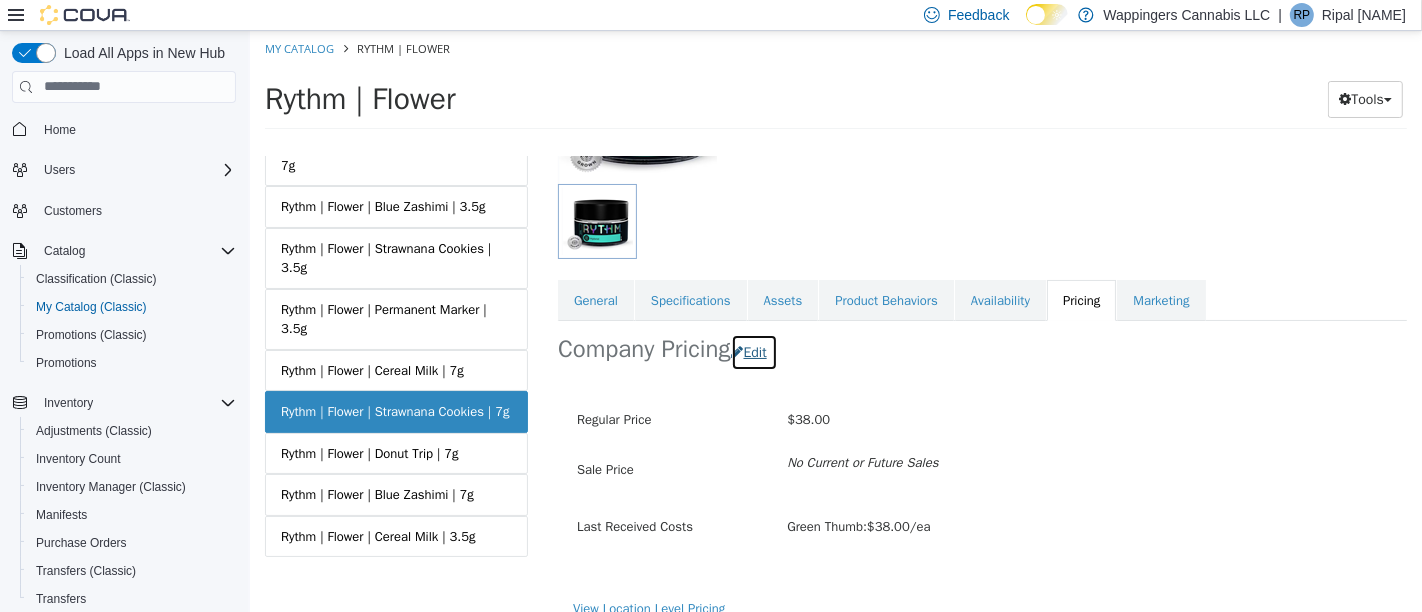 click on "Edit" at bounding box center (753, 351) 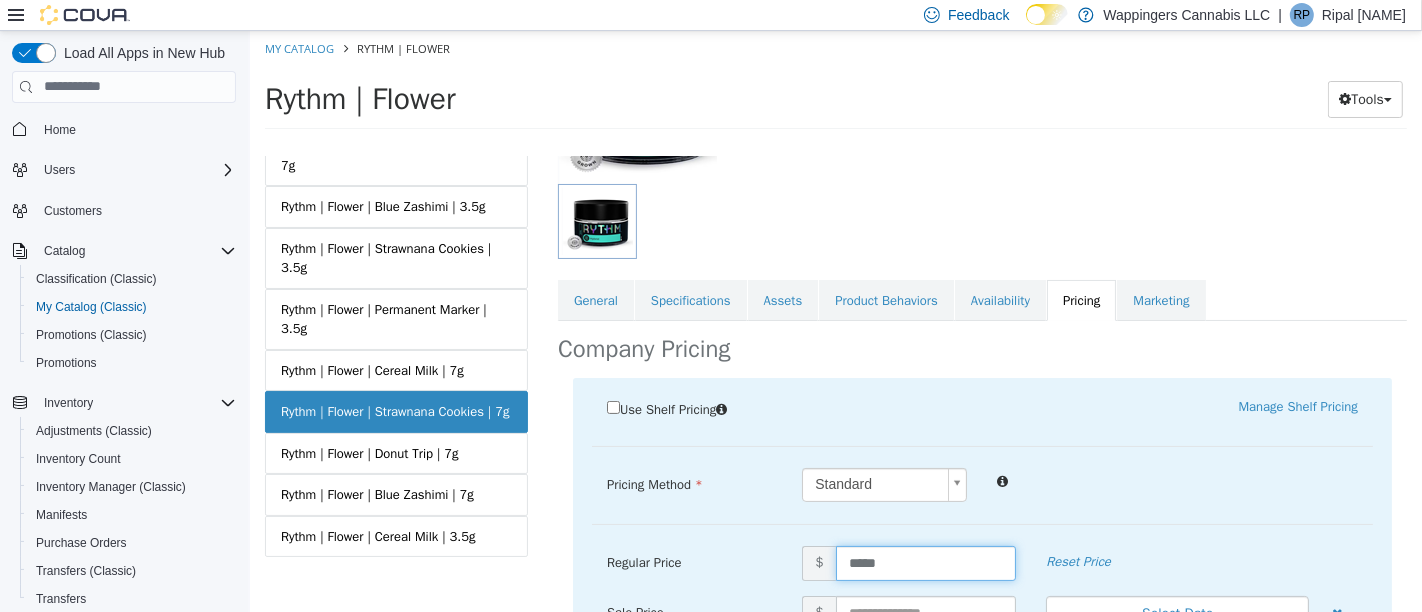 drag, startPoint x: 901, startPoint y: 538, endPoint x: 681, endPoint y: 543, distance: 220.05681 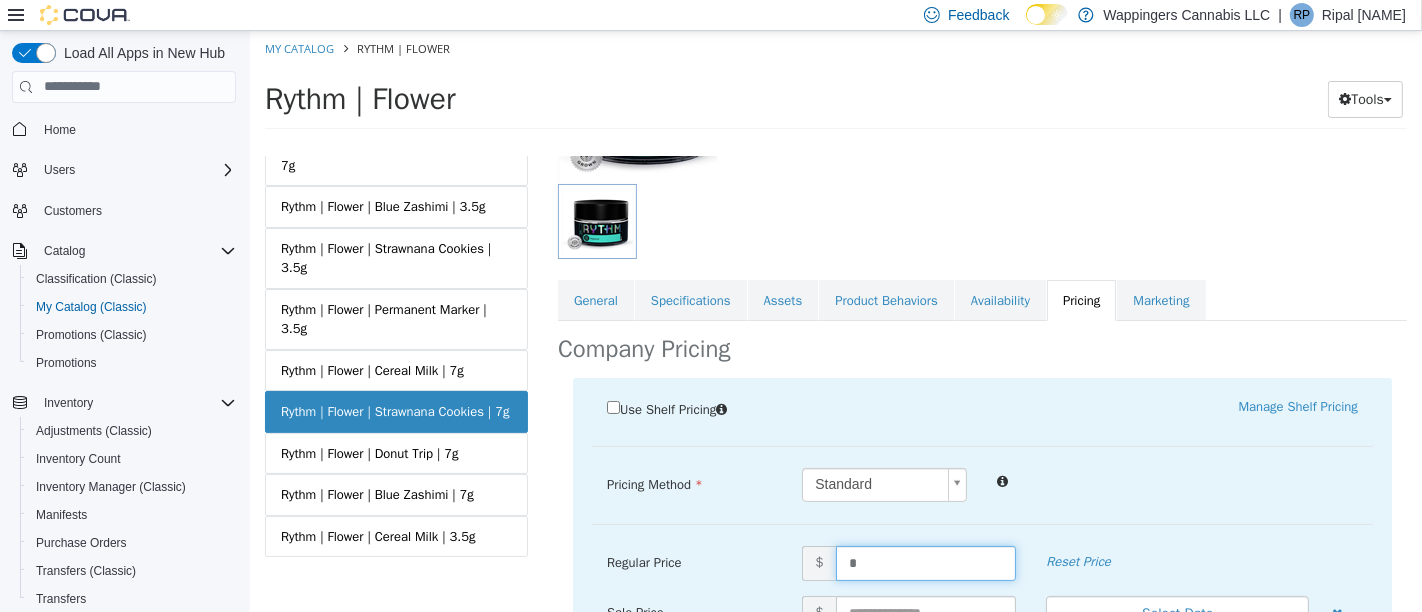 type on "**" 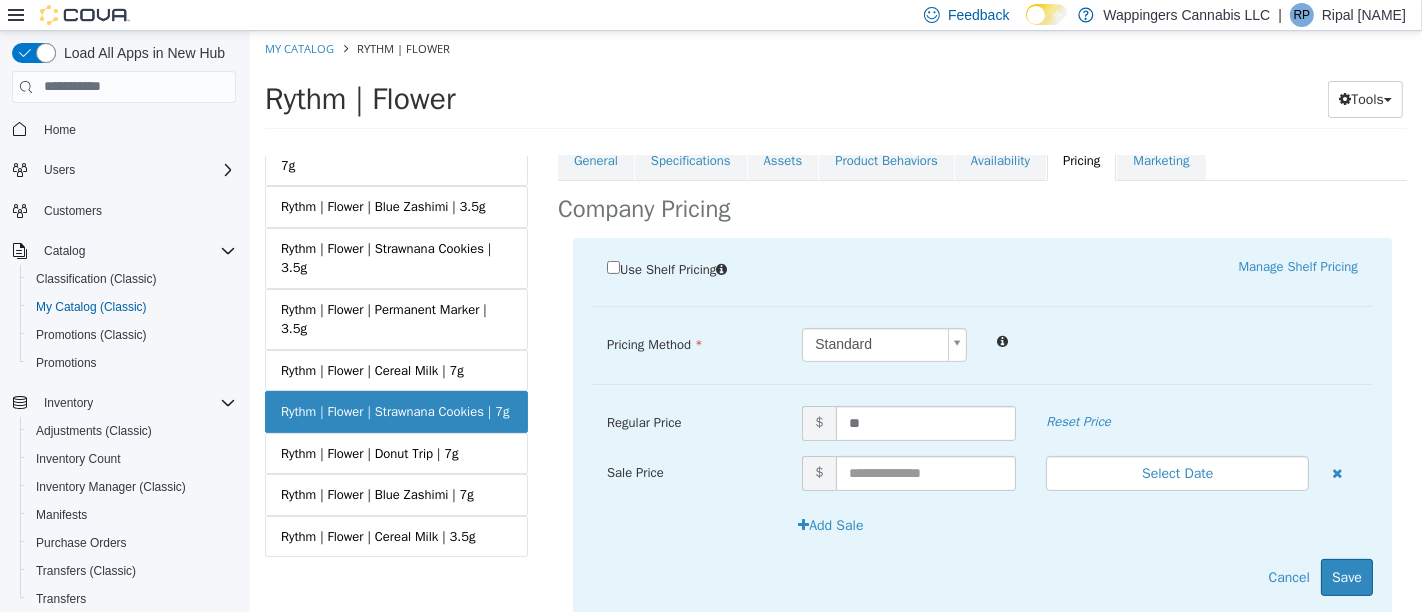 scroll, scrollTop: 431, scrollLeft: 0, axis: vertical 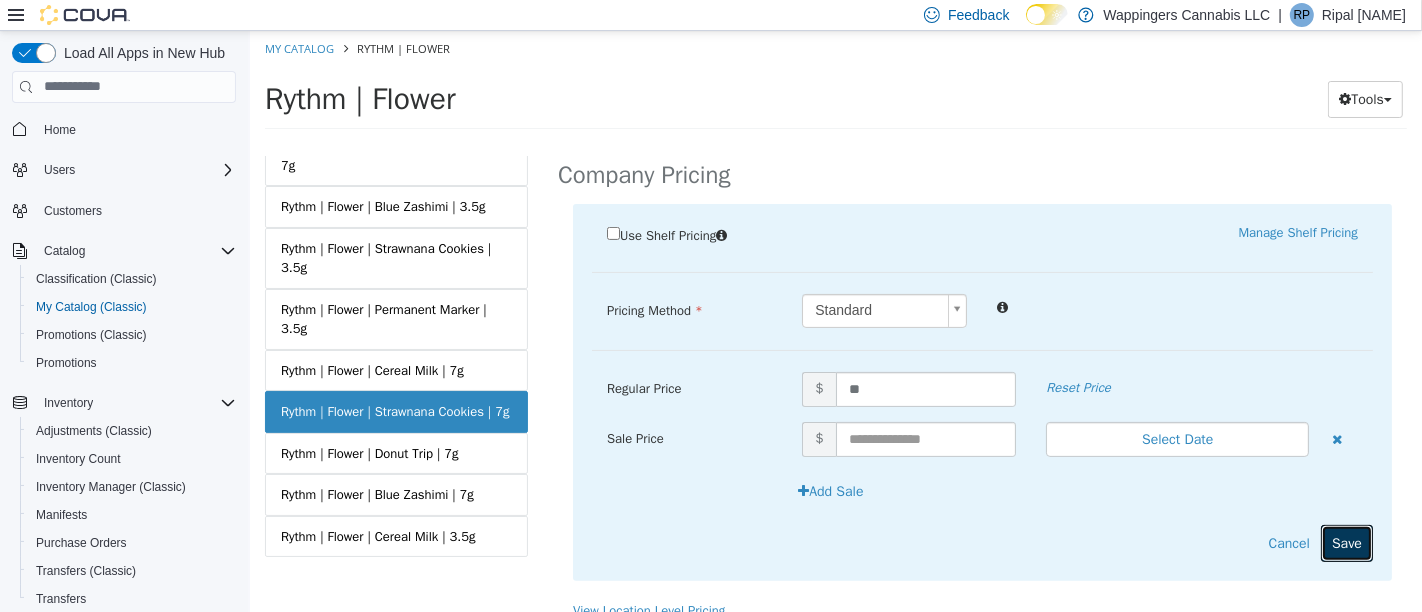 click on "Save" at bounding box center [1346, 542] 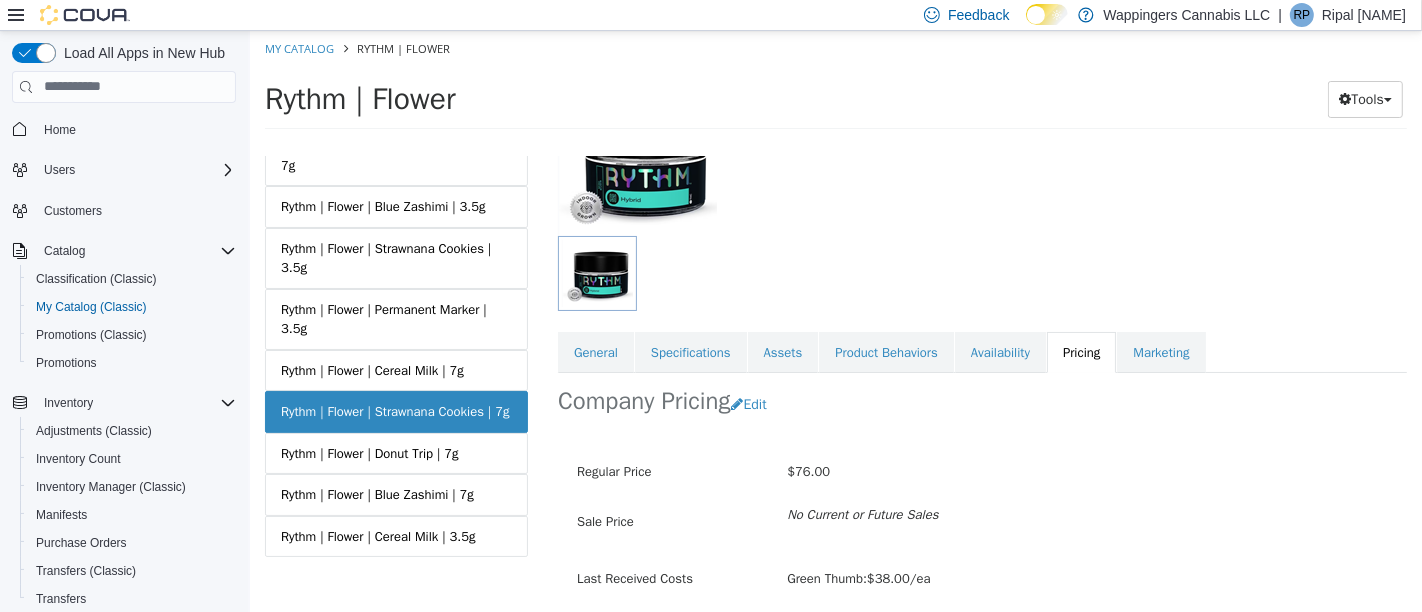 scroll, scrollTop: 257, scrollLeft: 0, axis: vertical 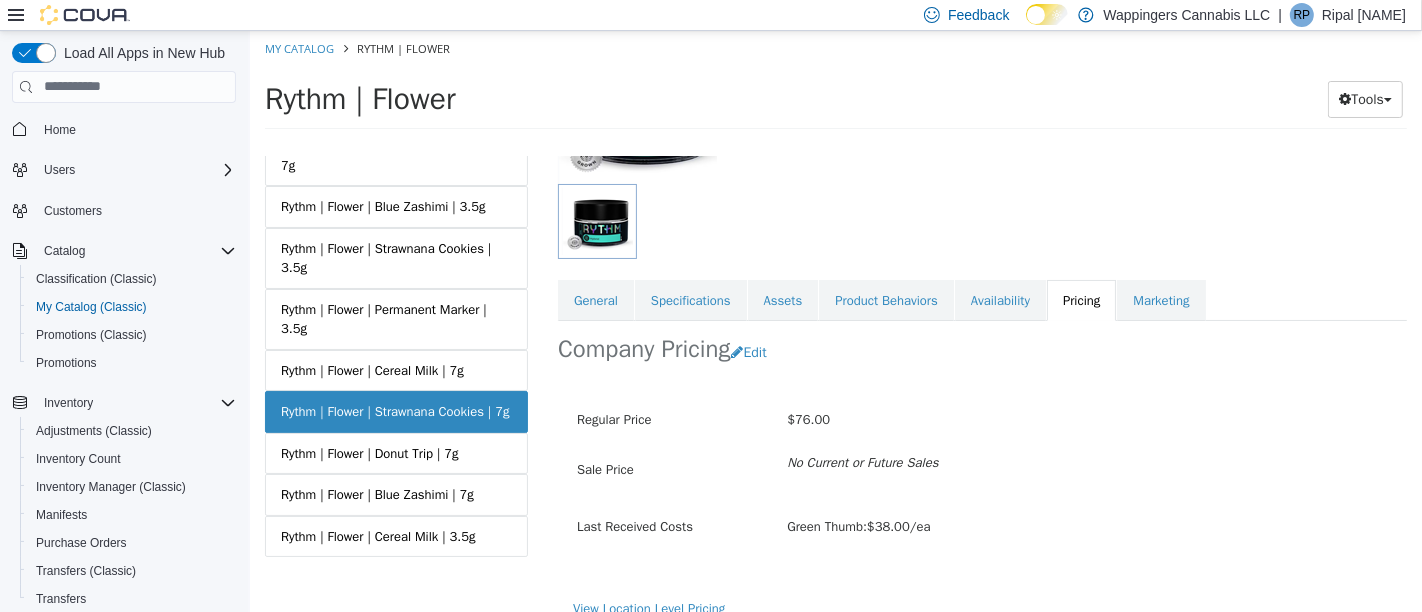 click on "Rythm | Flower | Donut Trip | 7g" at bounding box center [369, 453] 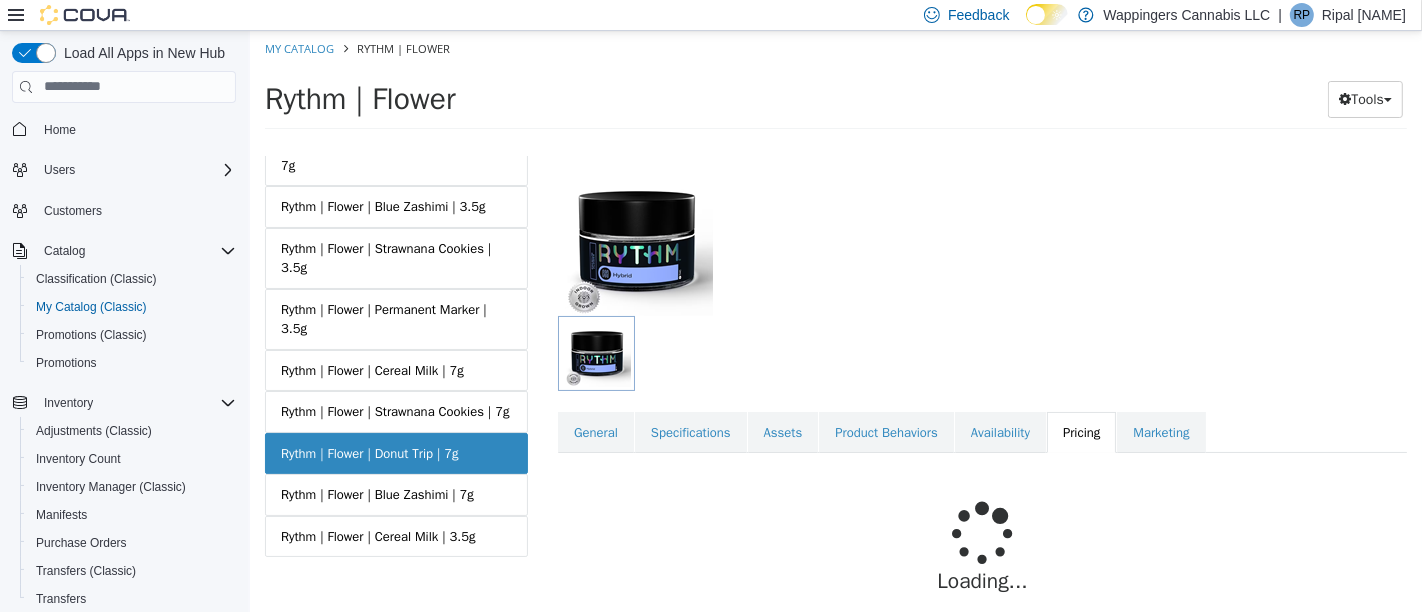 scroll, scrollTop: 209, scrollLeft: 0, axis: vertical 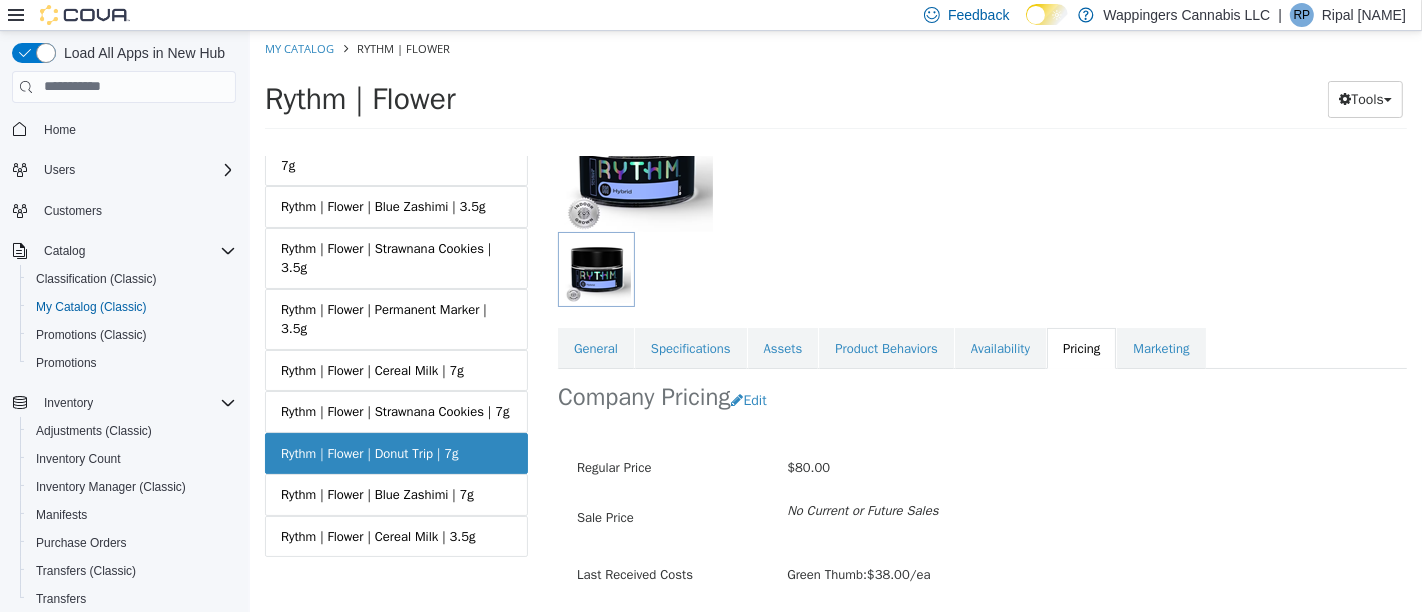 click on "Rythm | Flower | Blue Zashimi | 7g" at bounding box center [376, 494] 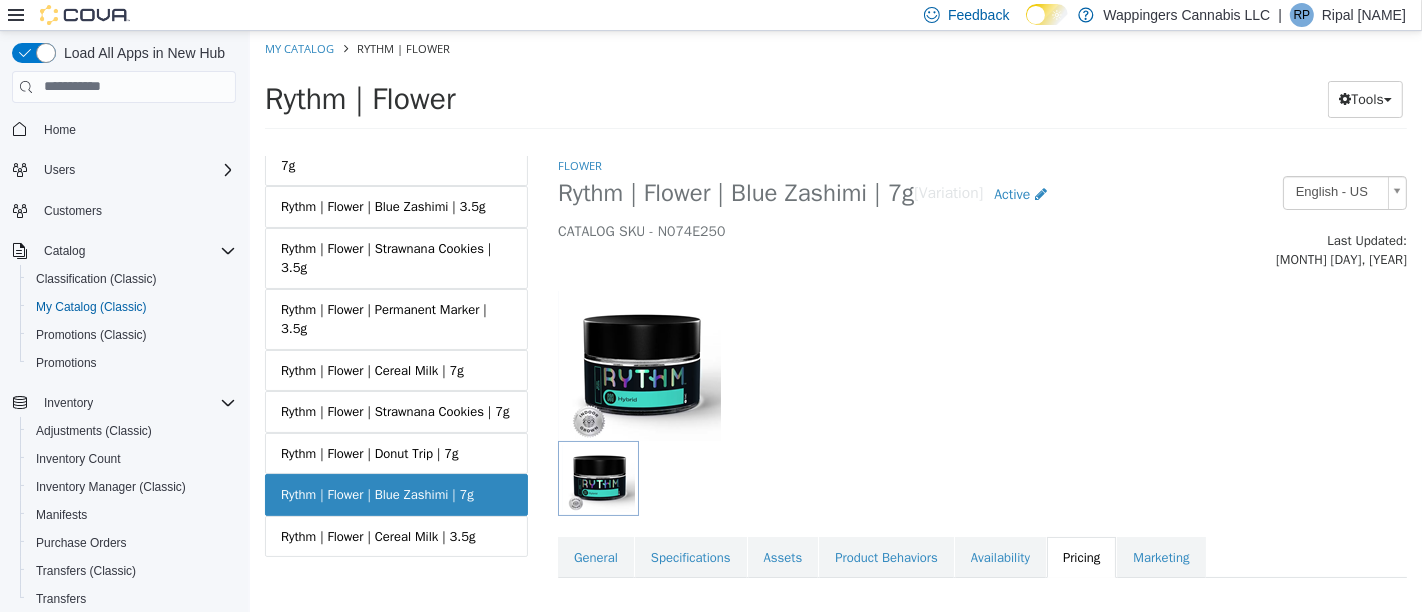 scroll, scrollTop: 209, scrollLeft: 0, axis: vertical 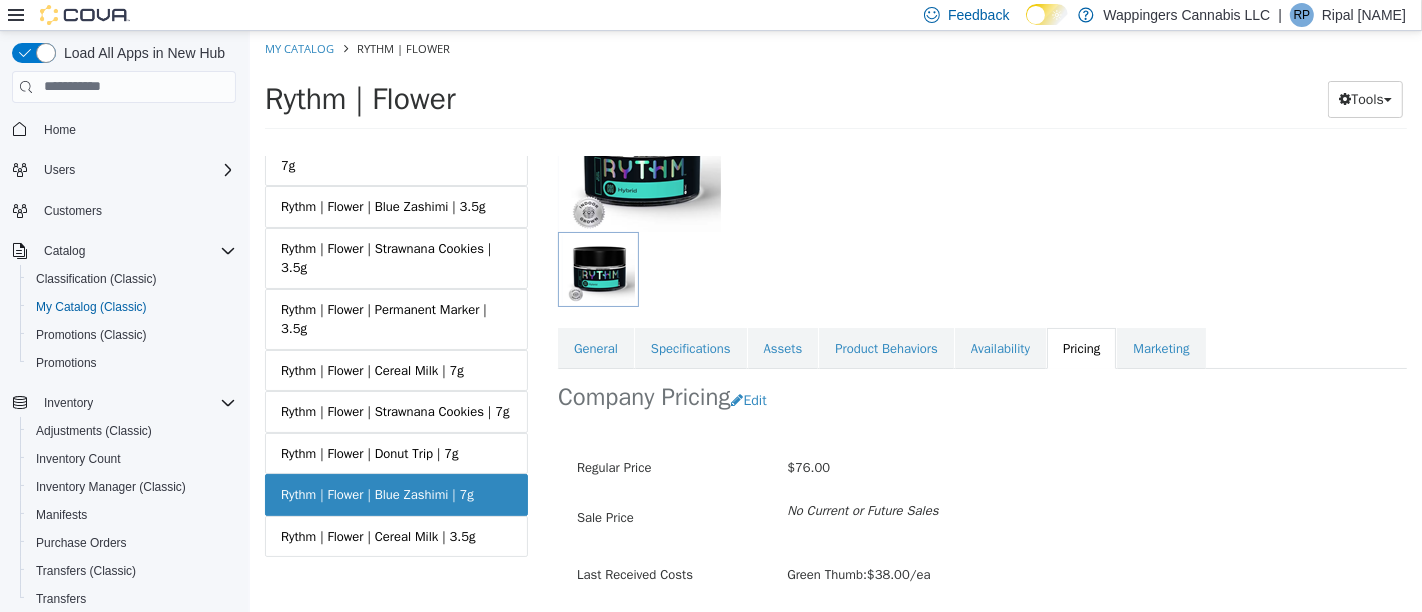 click on "Rythm | Flower | Donut Trip | 7g" at bounding box center (395, 453) 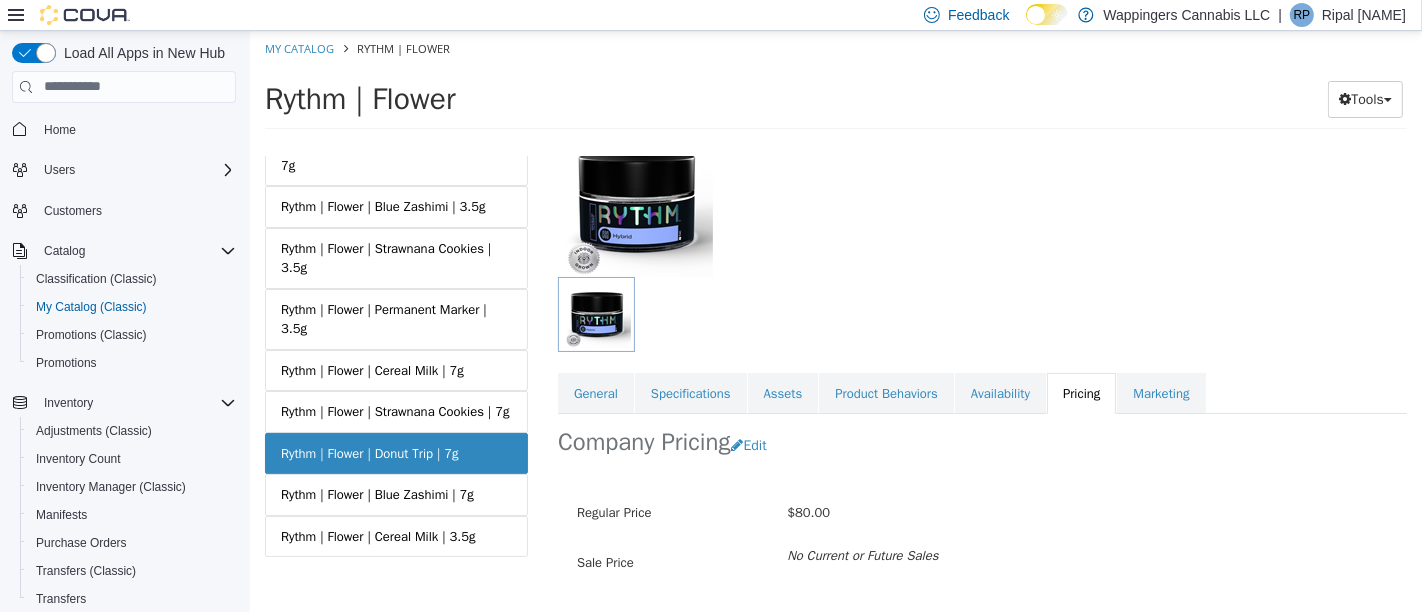 scroll, scrollTop: 257, scrollLeft: 0, axis: vertical 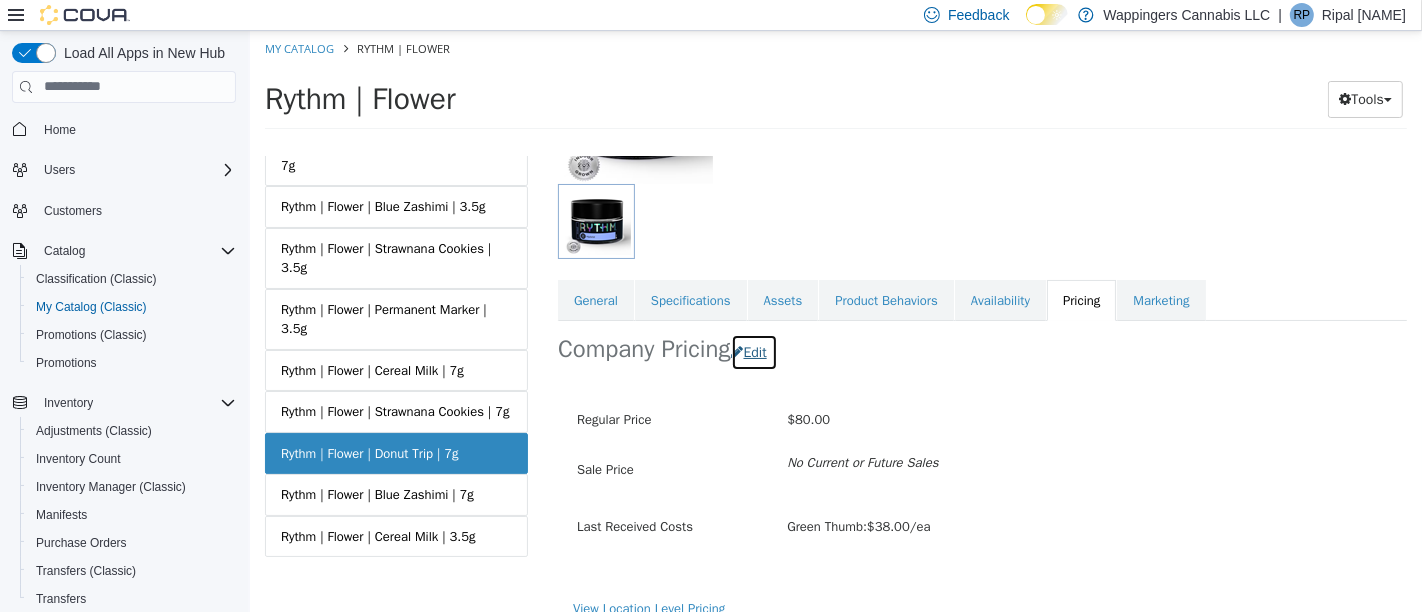 click on "Edit" at bounding box center (753, 351) 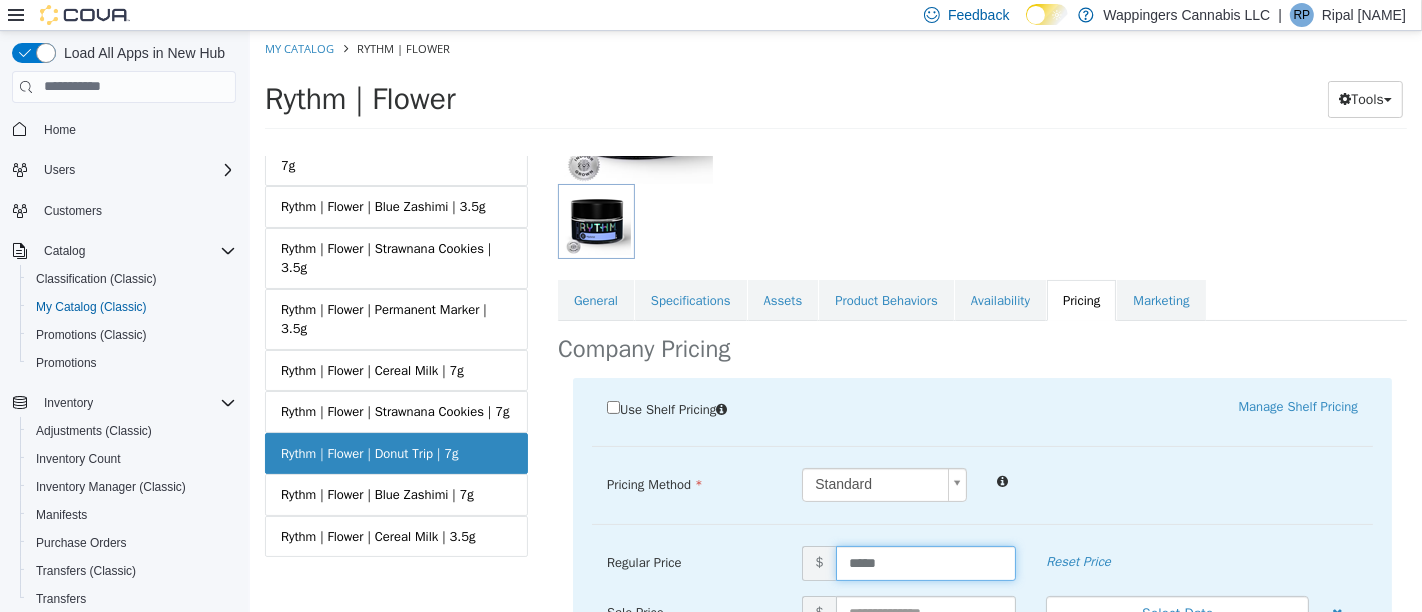 drag, startPoint x: 908, startPoint y: 550, endPoint x: 705, endPoint y: 550, distance: 203 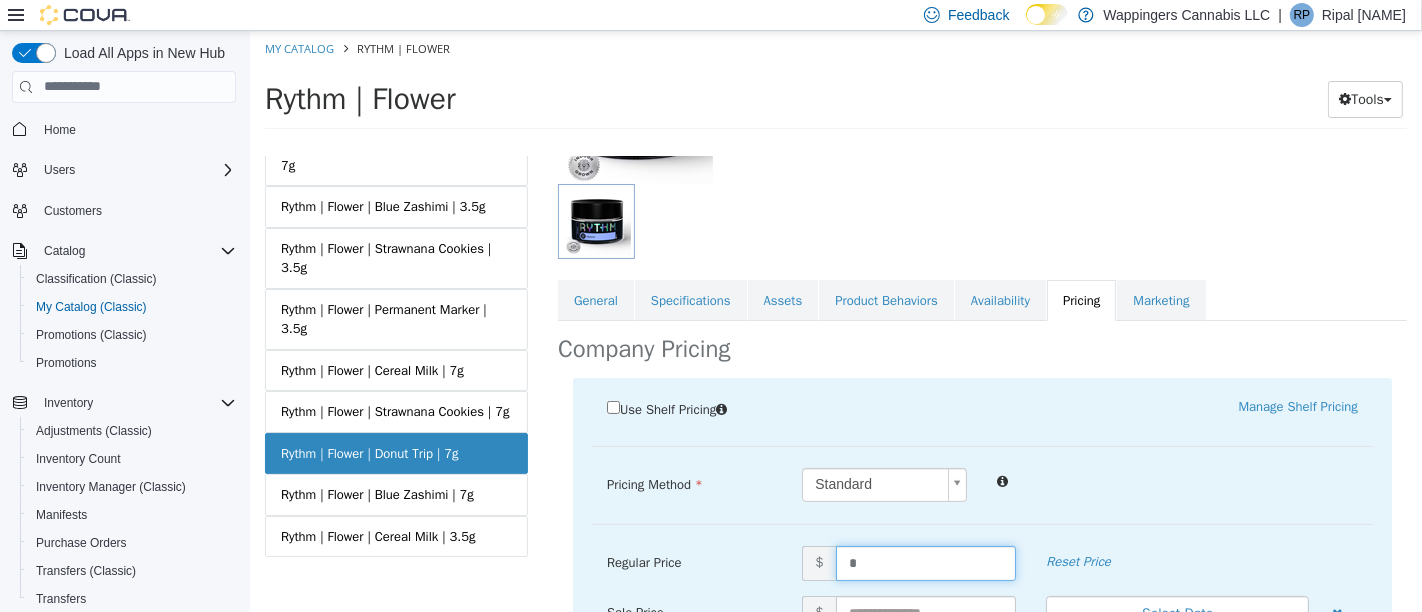 type on "**" 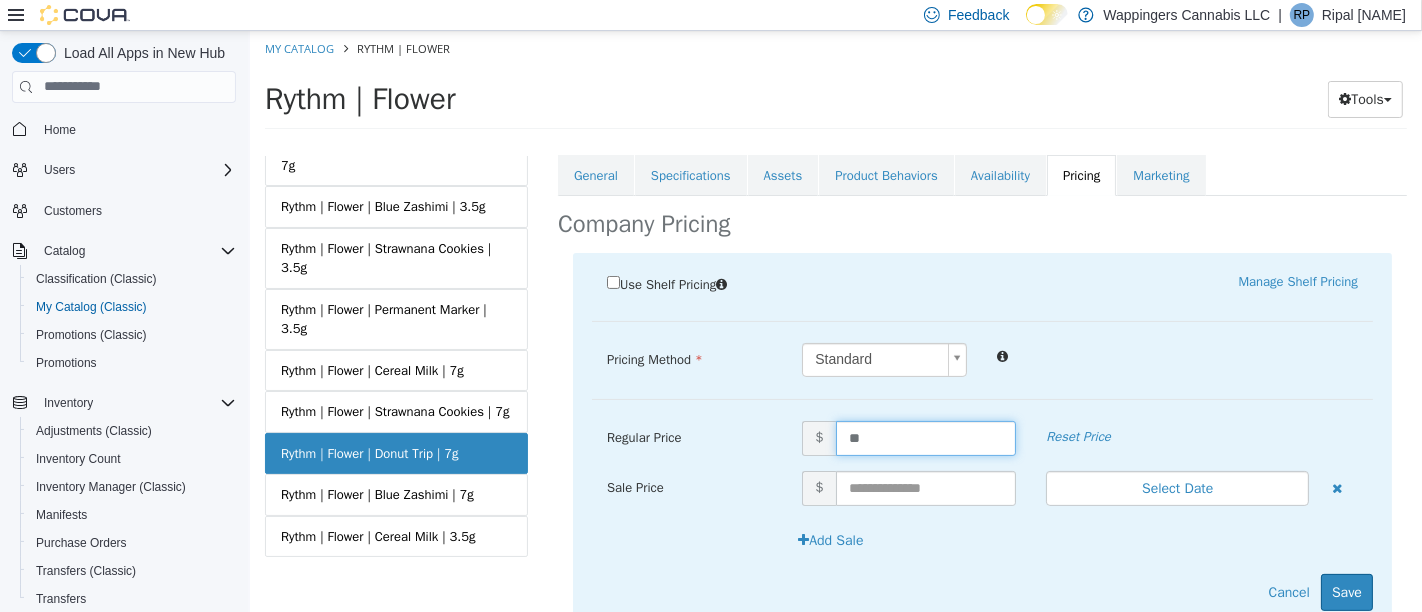 scroll, scrollTop: 431, scrollLeft: 0, axis: vertical 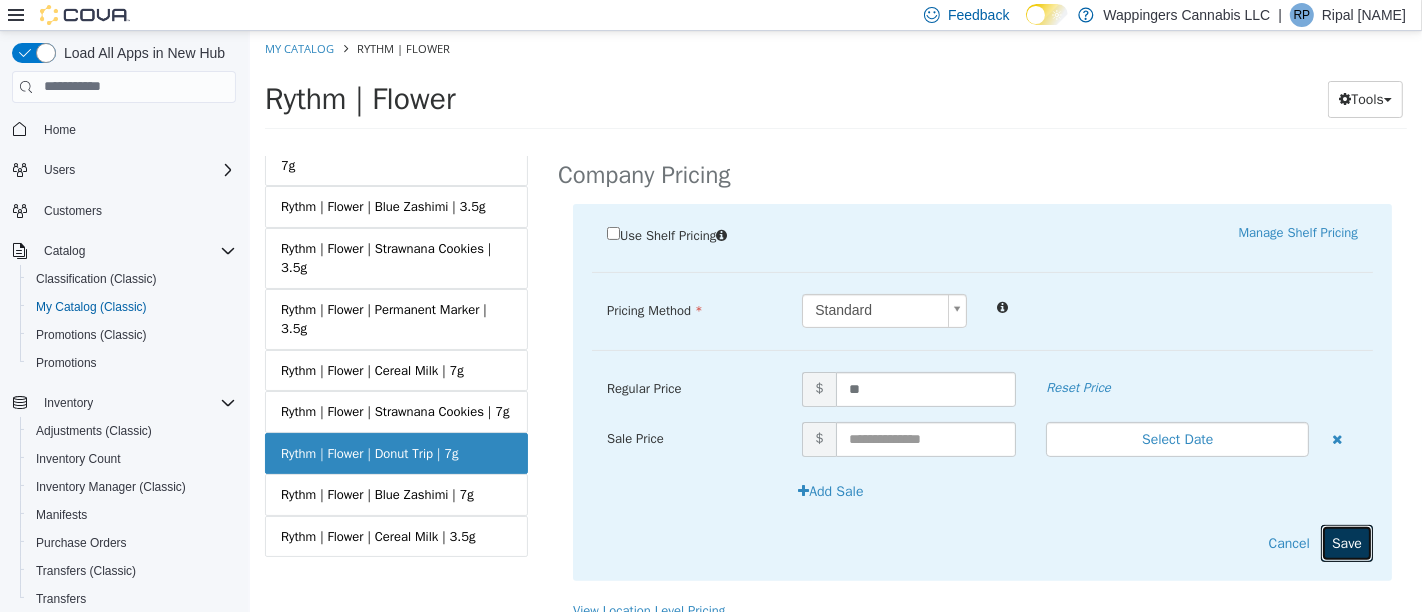 click on "Save" at bounding box center (1346, 542) 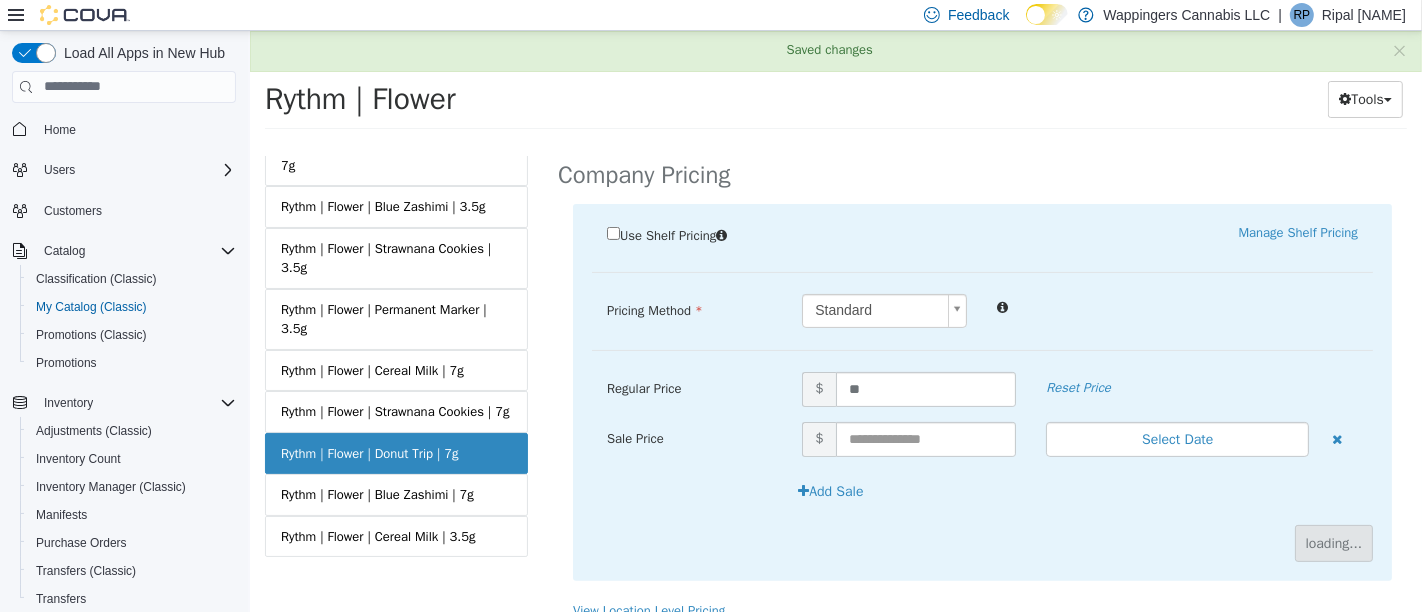 scroll, scrollTop: 257, scrollLeft: 0, axis: vertical 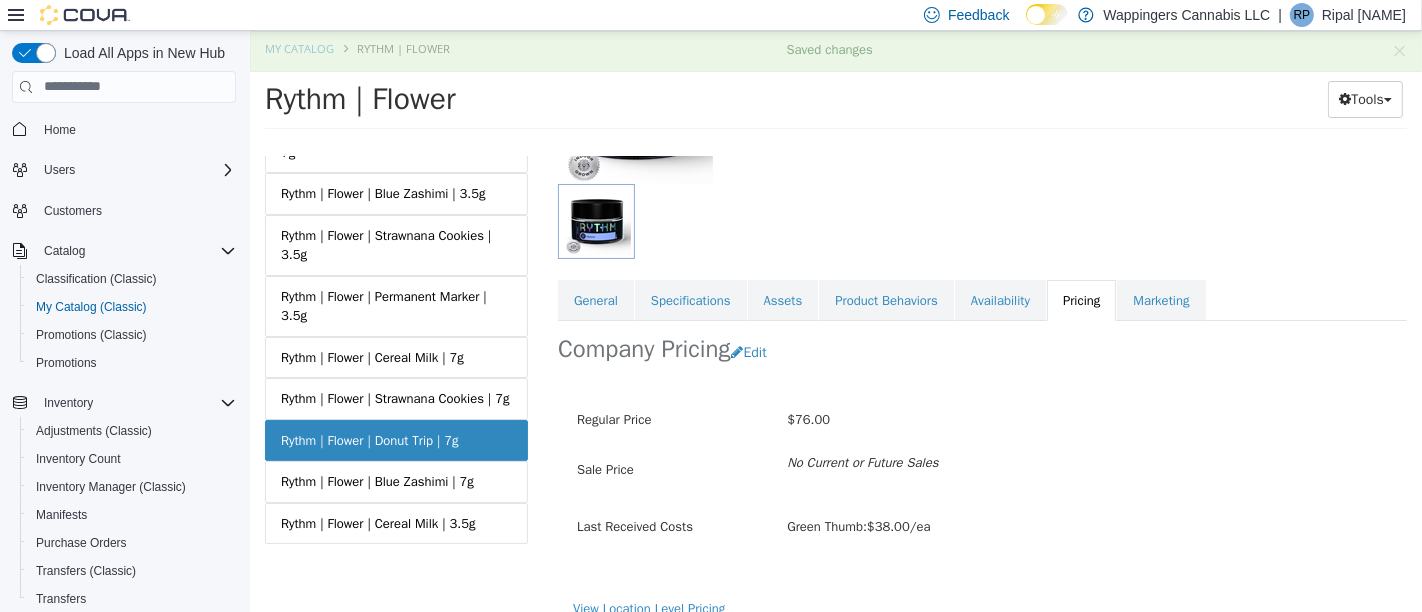 click on "Rythm | Flower | Blue Zashimi | 7g" at bounding box center (376, 481) 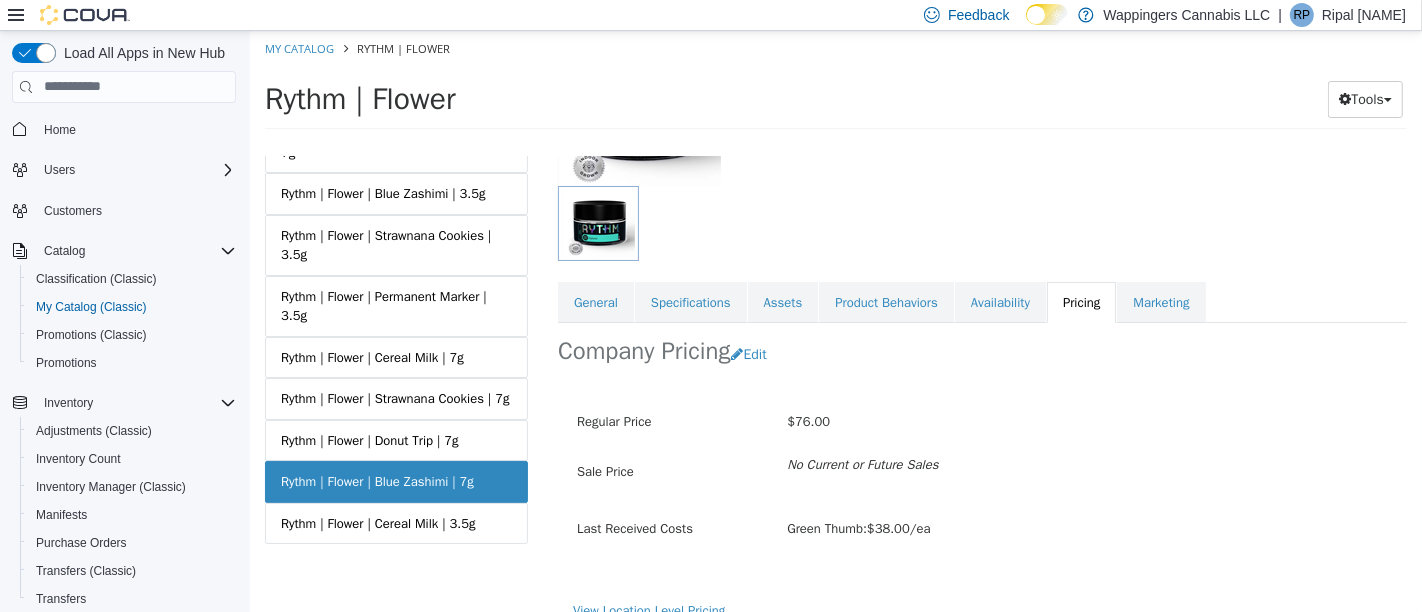 scroll, scrollTop: 257, scrollLeft: 0, axis: vertical 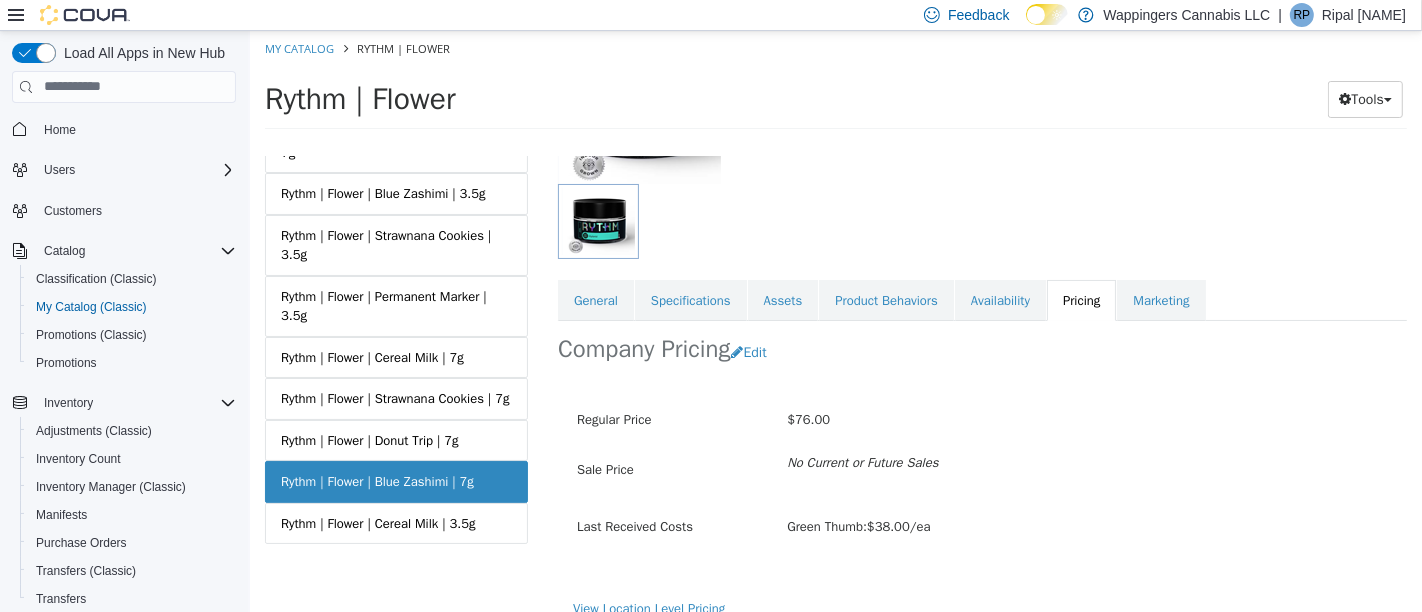 click on "Rythm | Flower | Cereal Milk | 3.5g" at bounding box center [395, 523] 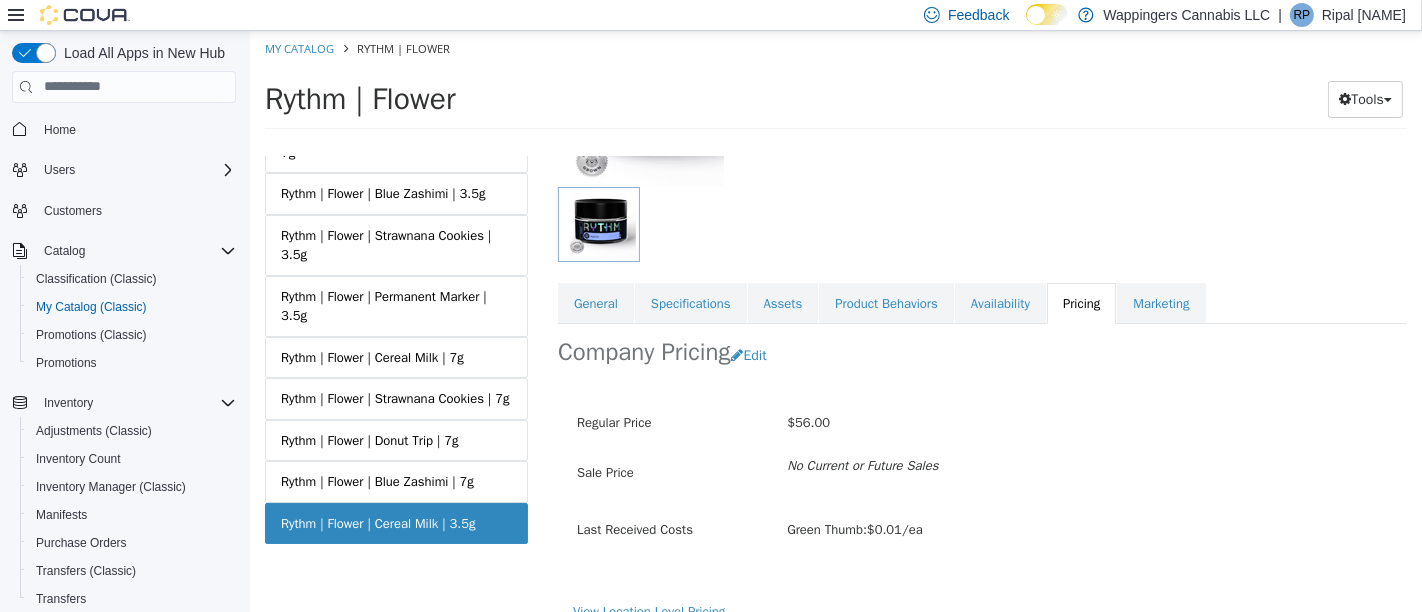 scroll, scrollTop: 257, scrollLeft: 0, axis: vertical 